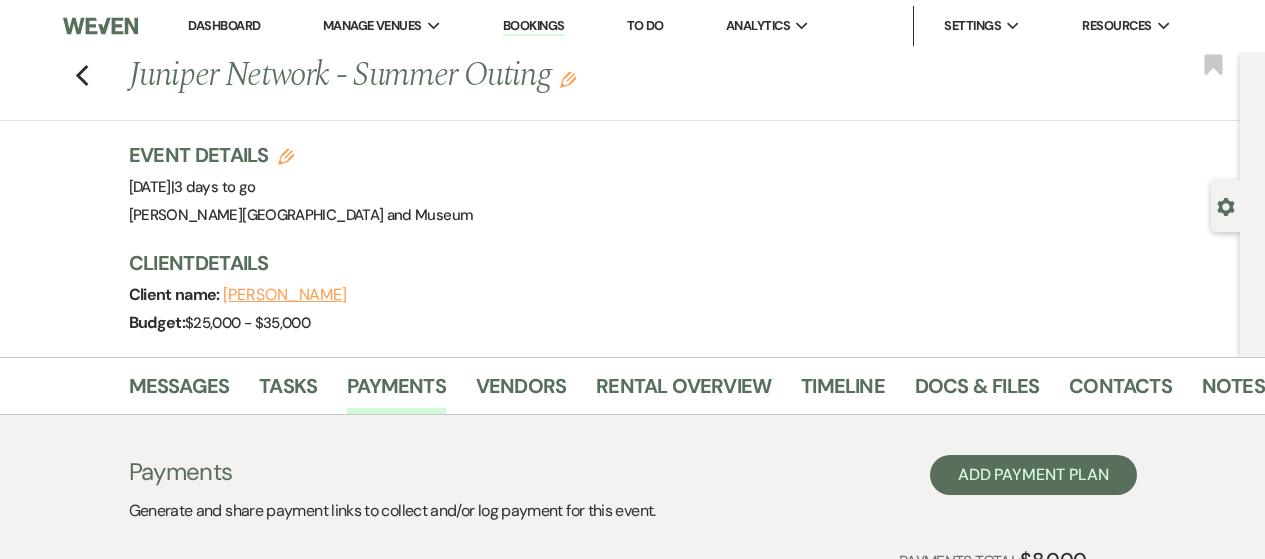 scroll, scrollTop: 774, scrollLeft: 0, axis: vertical 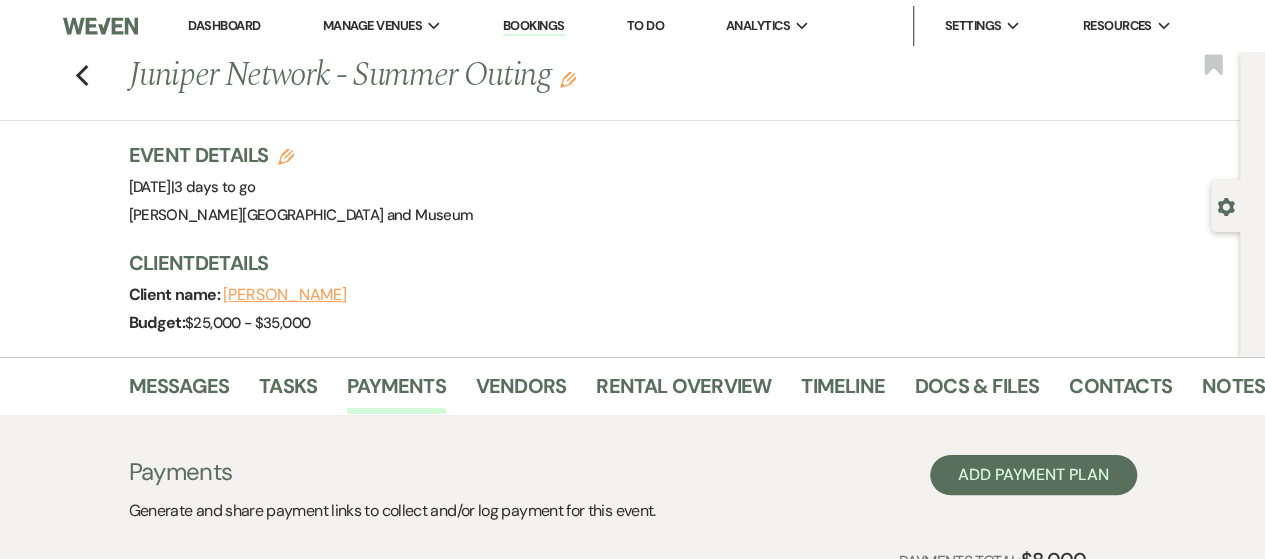 click on "Dashboard" at bounding box center [224, 25] 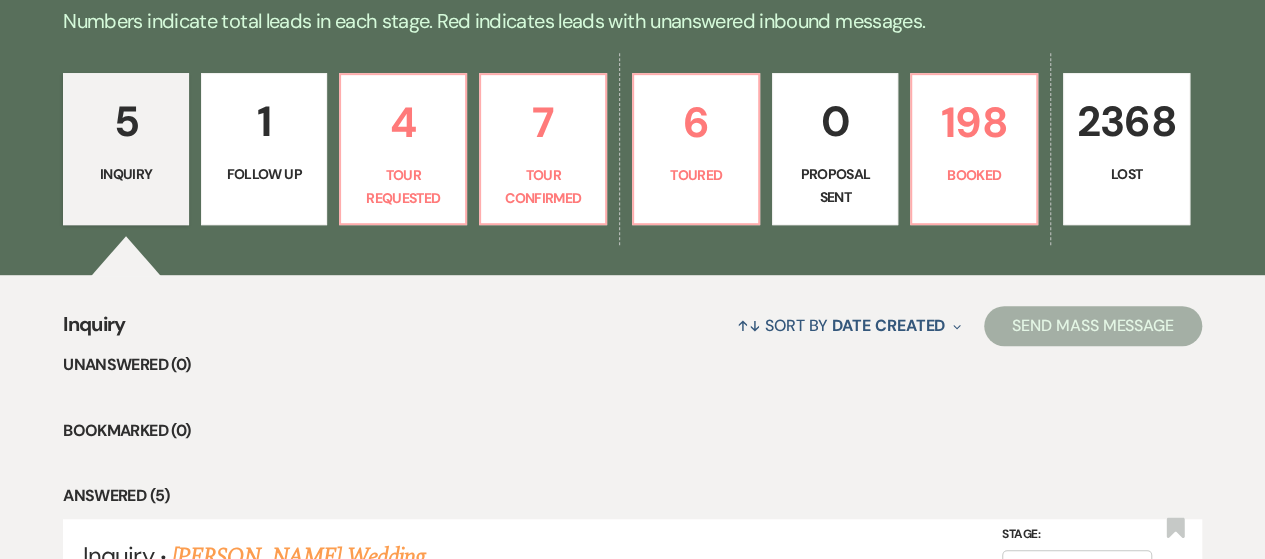 scroll, scrollTop: 500, scrollLeft: 0, axis: vertical 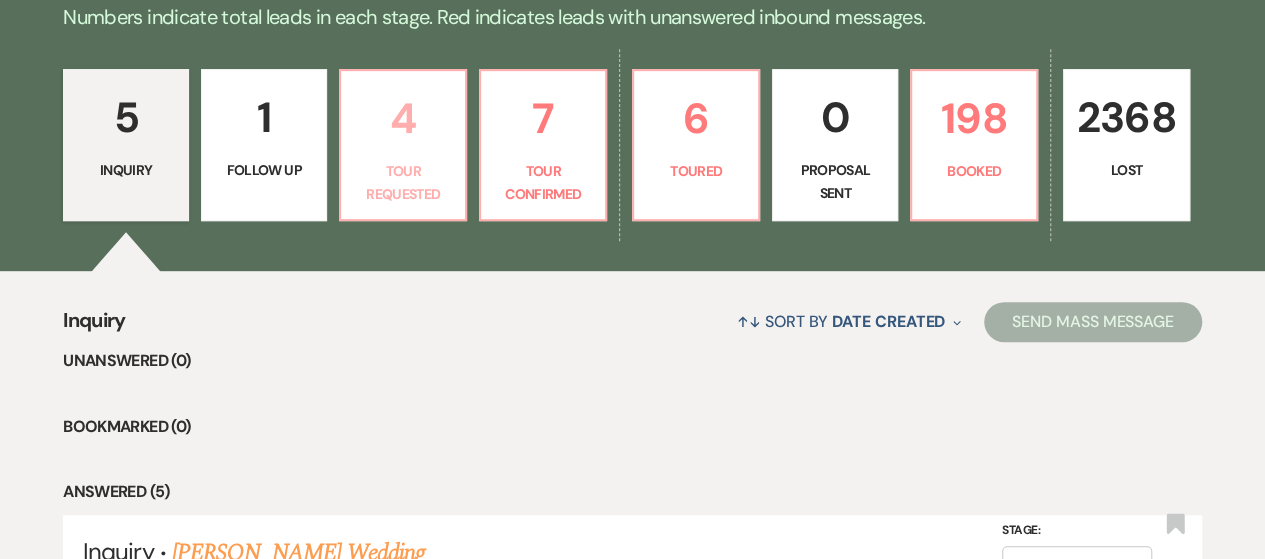 click on "4 Tour Requested" at bounding box center (403, 145) 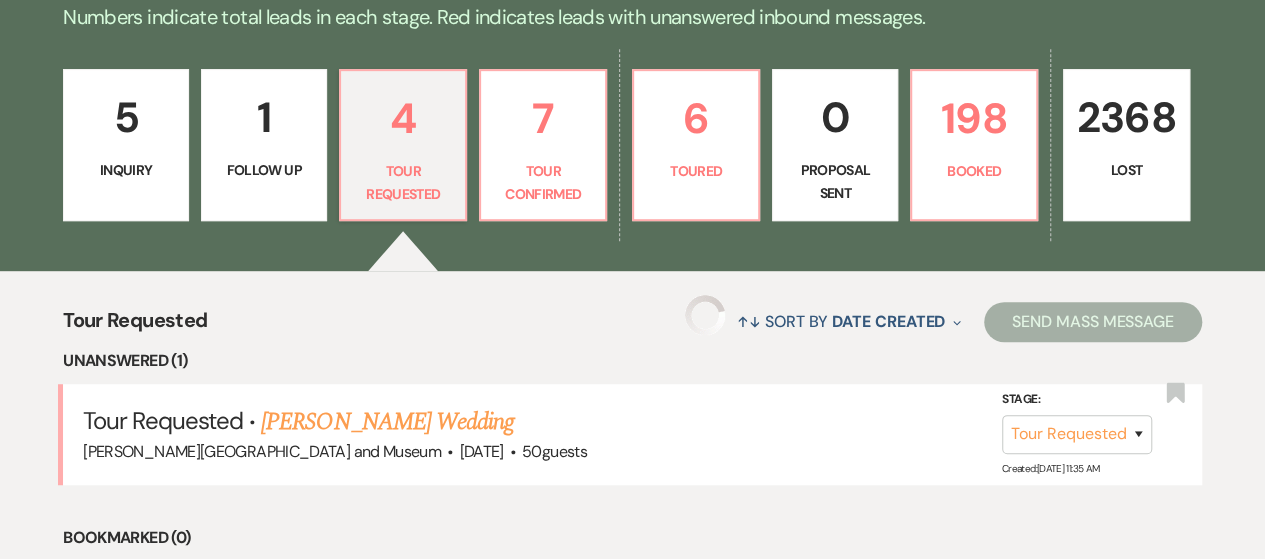 select on "2" 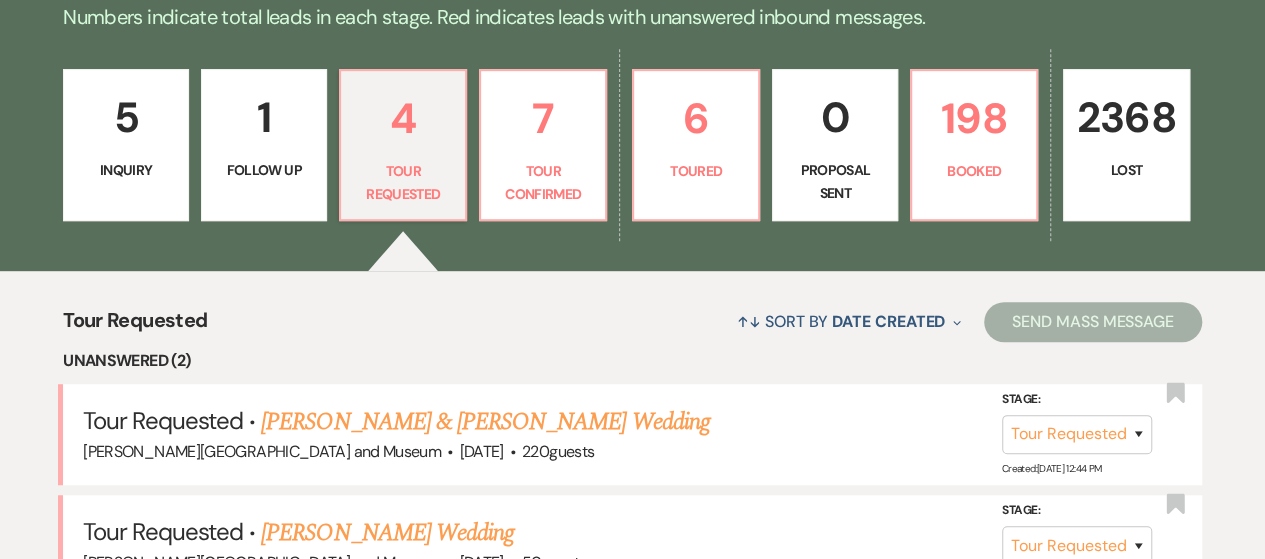 scroll, scrollTop: 600, scrollLeft: 0, axis: vertical 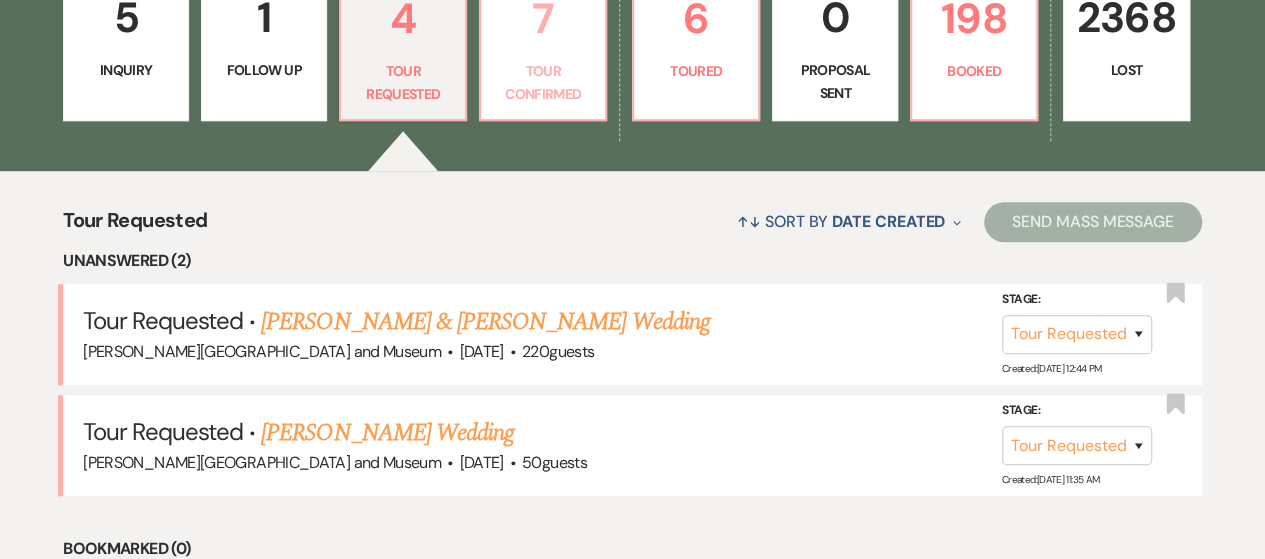 click on "Tour Confirmed" at bounding box center (543, 82) 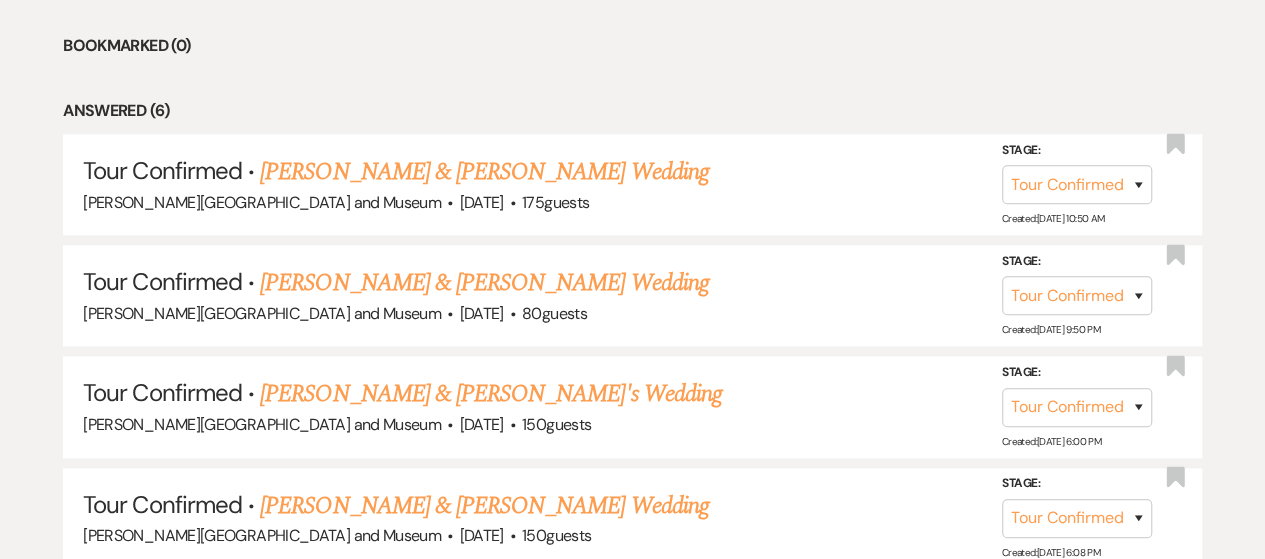 scroll, scrollTop: 1100, scrollLeft: 0, axis: vertical 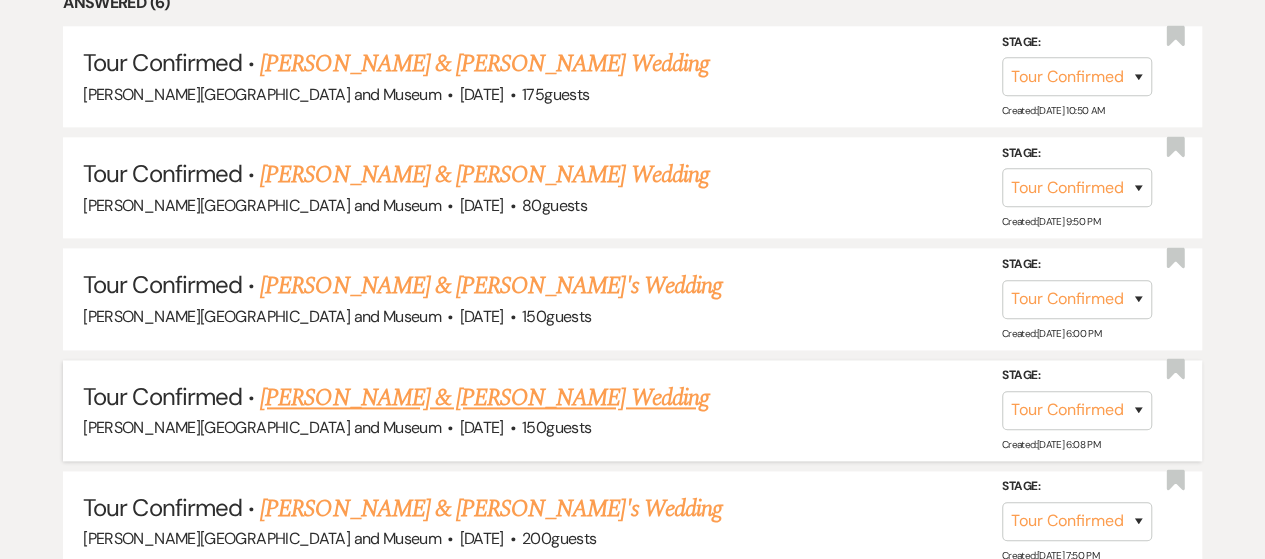 click on "[PERSON_NAME] & [PERSON_NAME] Wedding" at bounding box center [484, 398] 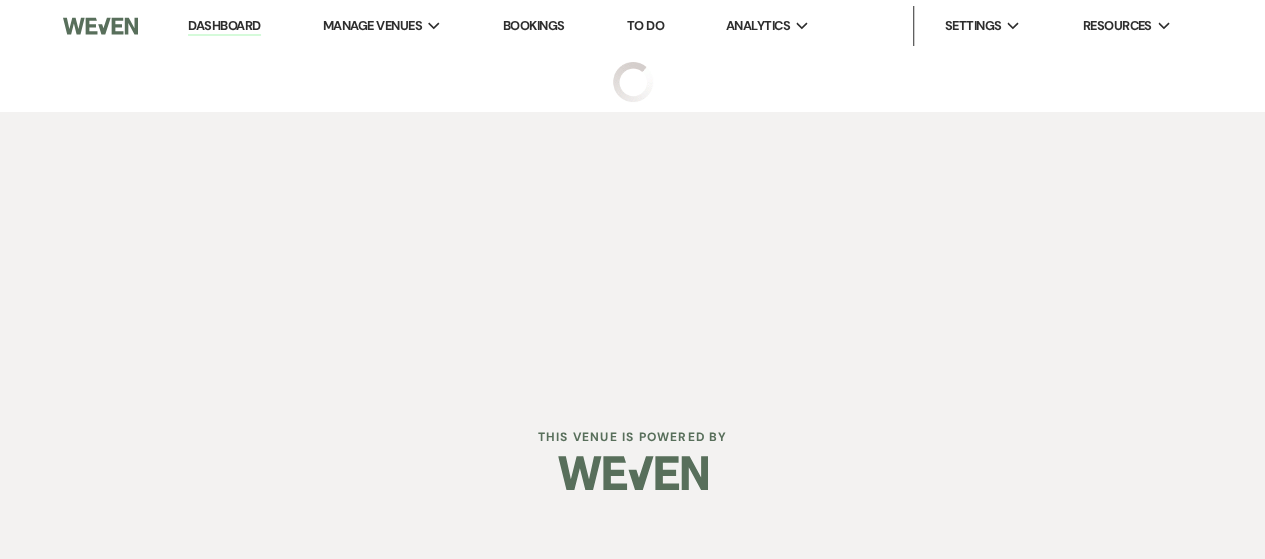 scroll, scrollTop: 0, scrollLeft: 0, axis: both 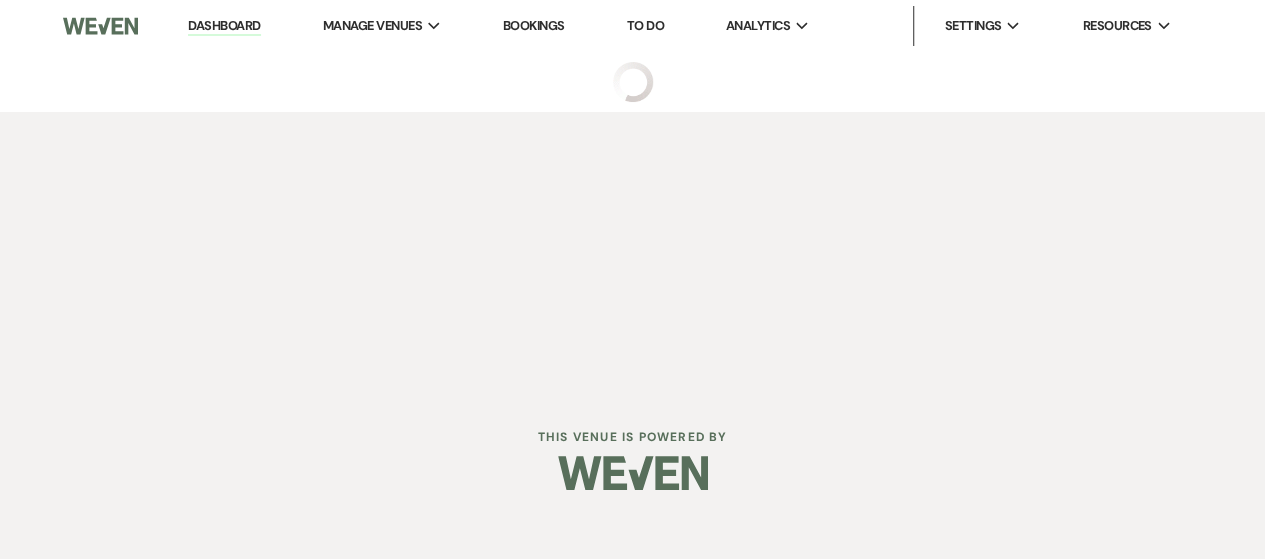 select on "4" 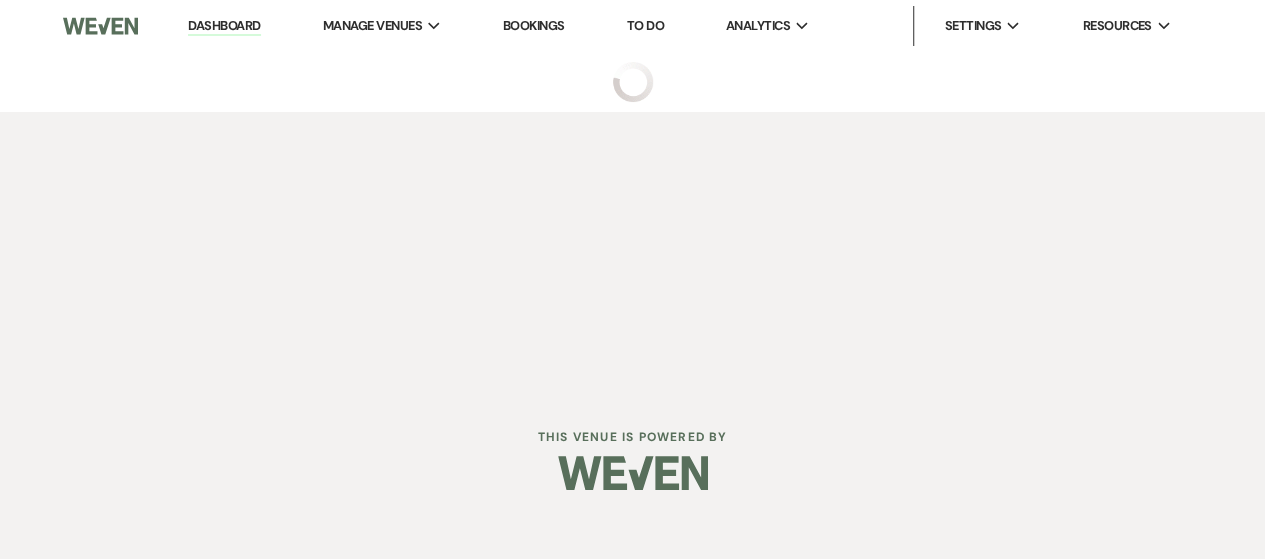 select on "1" 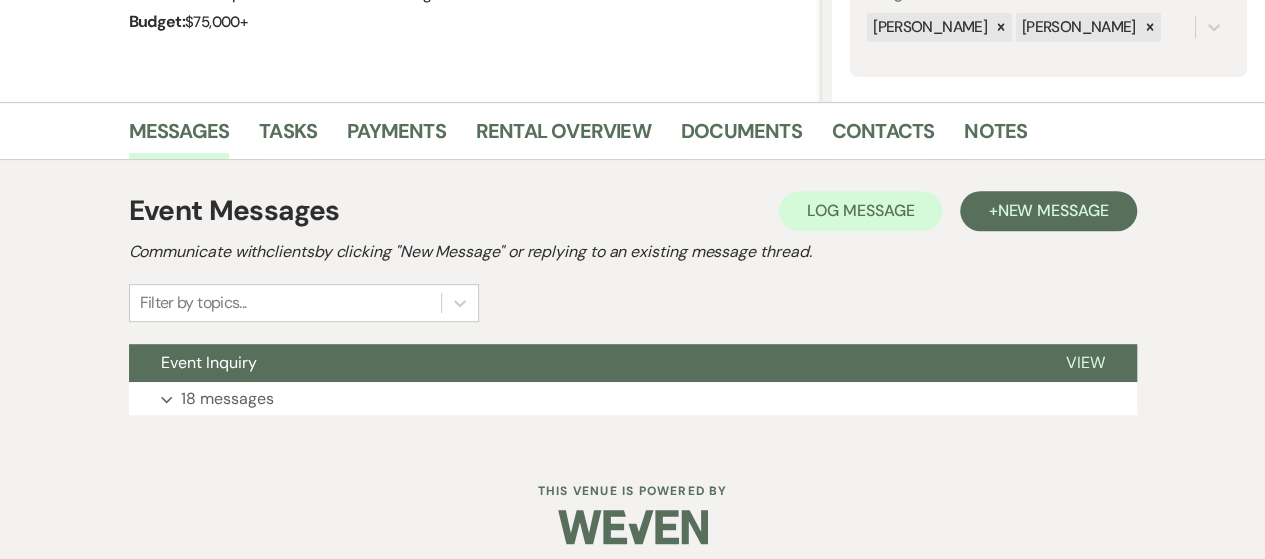 scroll, scrollTop: 414, scrollLeft: 0, axis: vertical 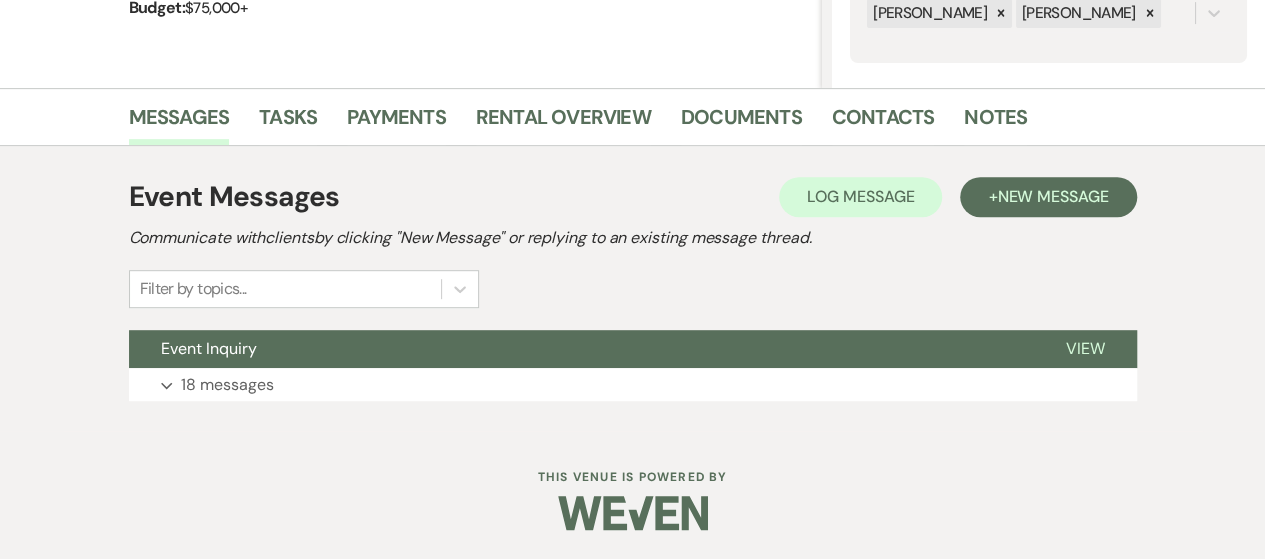 click on "Event Messages   Log Log Message +  New Message Communicate with  clients  by clicking "New Message" or replying to an existing message thread. Filter by topics... Event Inquiry View Expand 18 messages" at bounding box center [633, 288] 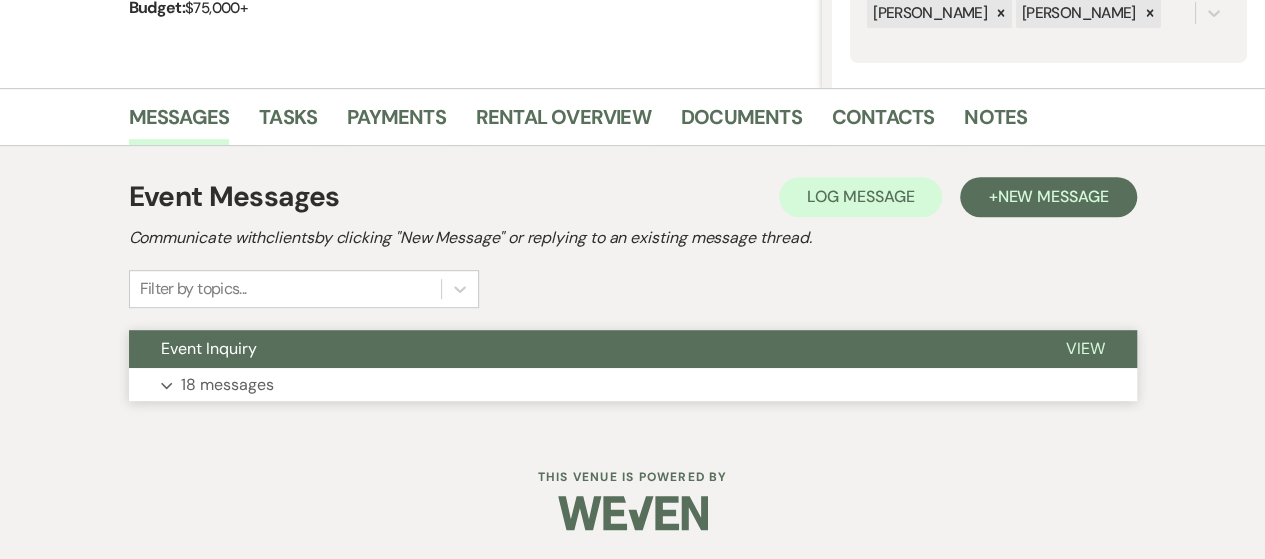 click on "Expand 18 messages" at bounding box center (633, 385) 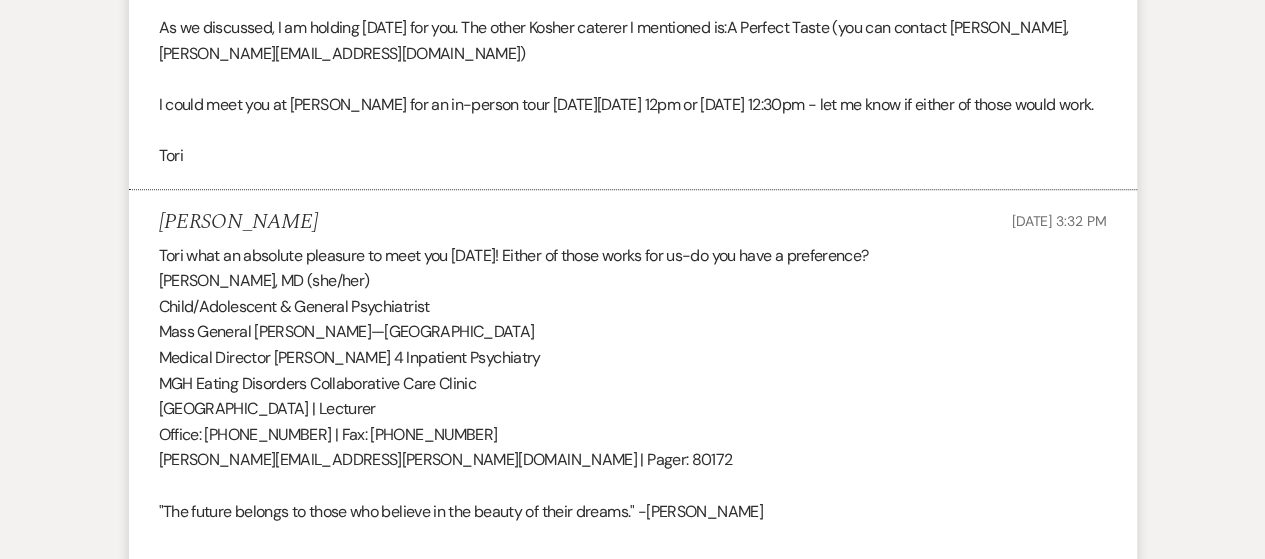 scroll, scrollTop: 8422, scrollLeft: 0, axis: vertical 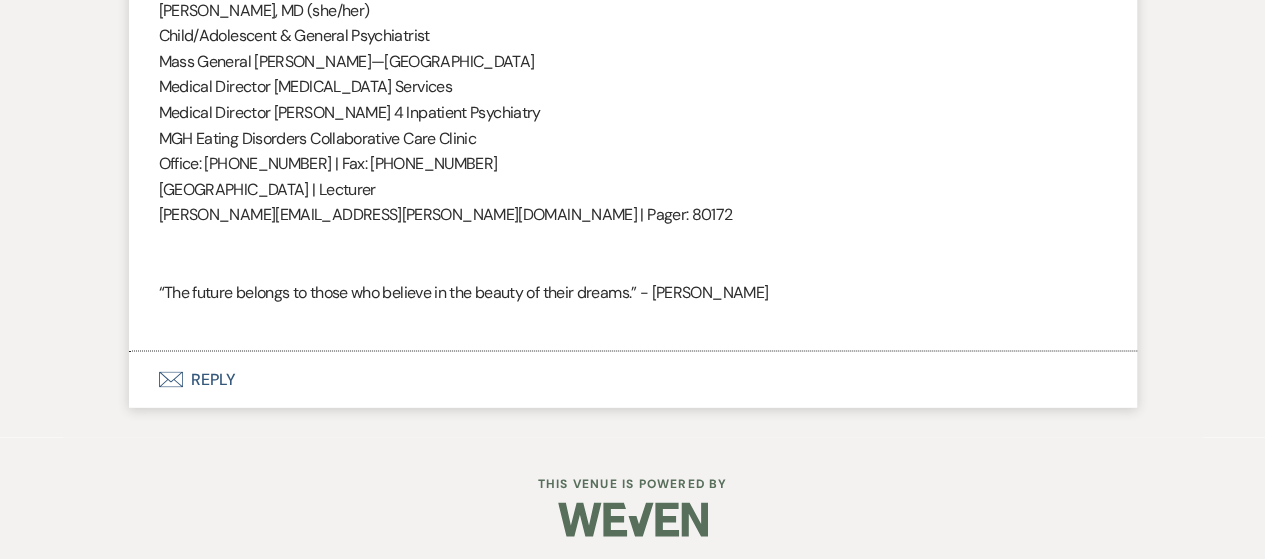 click on "Envelope Reply" at bounding box center [633, 379] 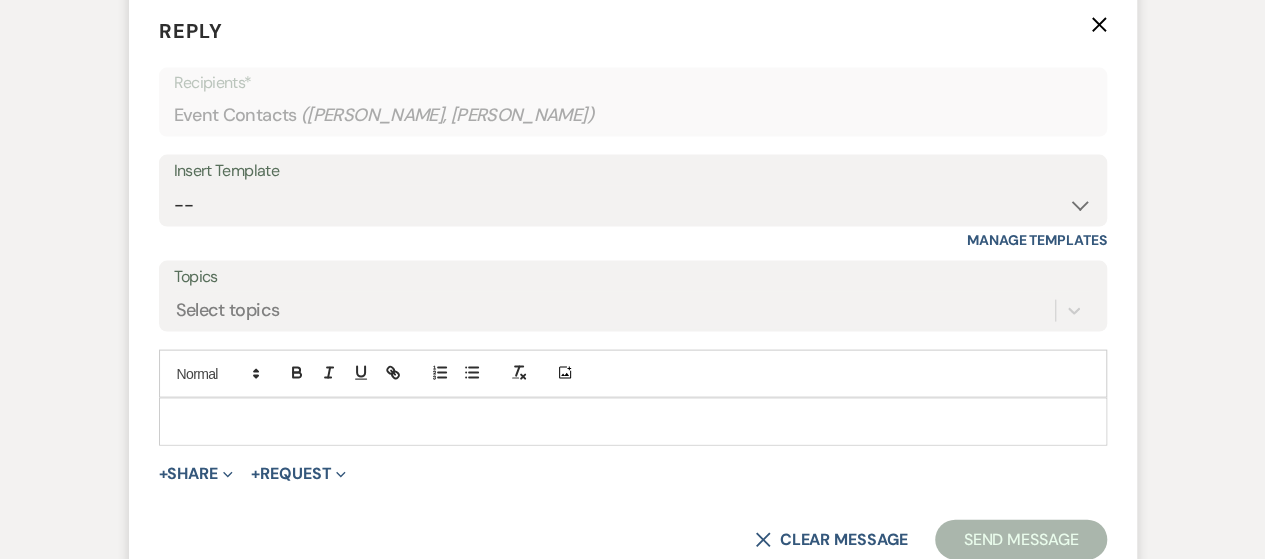 scroll, scrollTop: 9583, scrollLeft: 0, axis: vertical 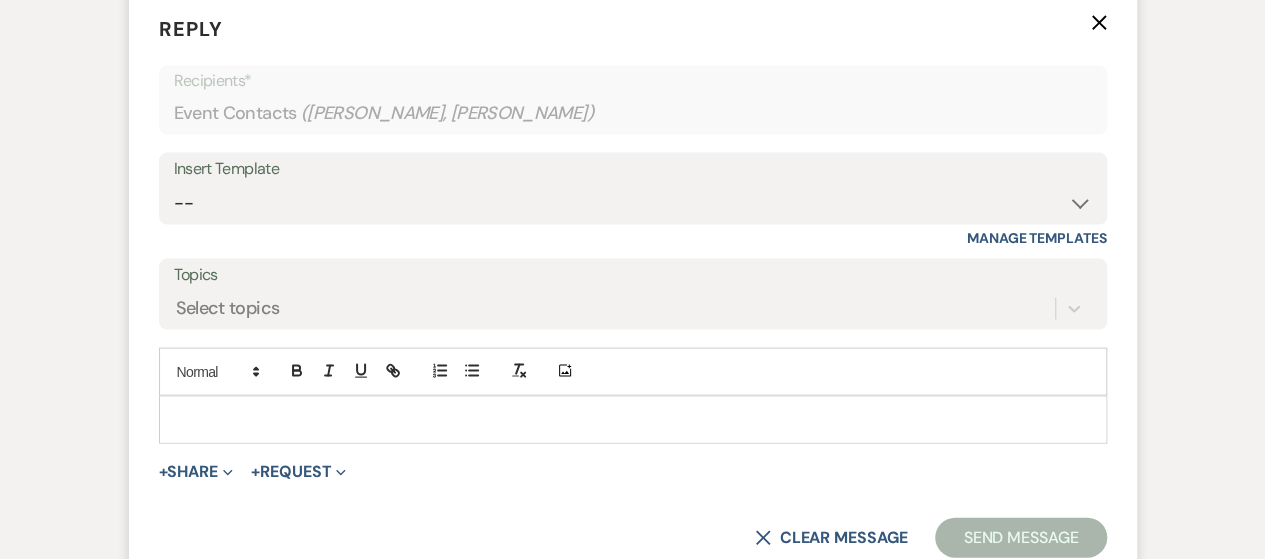 click at bounding box center (633, 420) 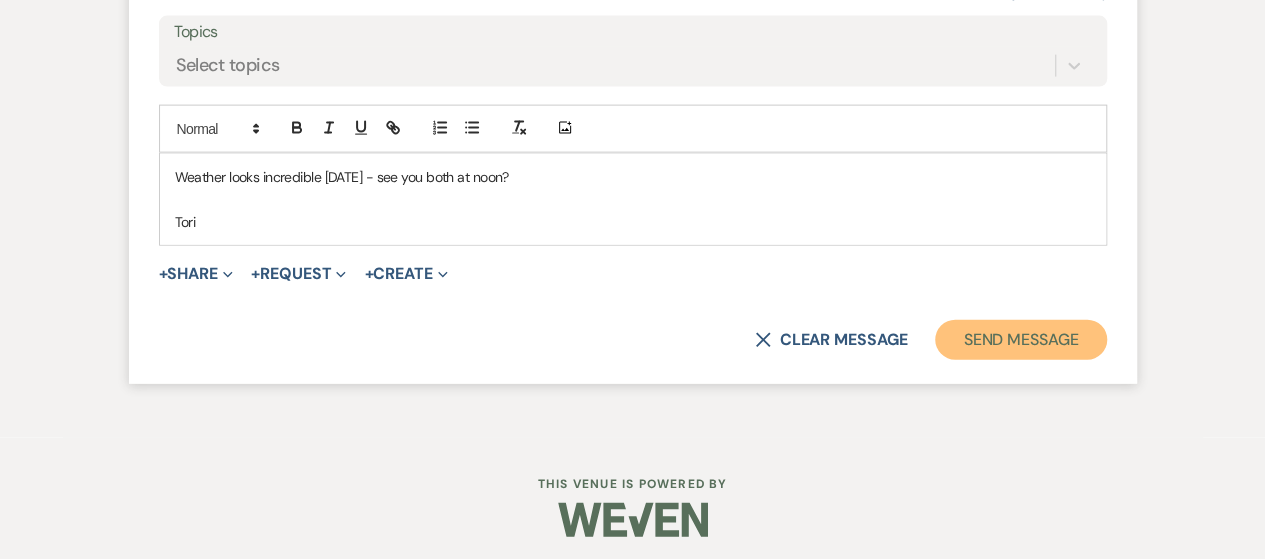 click on "Send Message" at bounding box center [1020, 340] 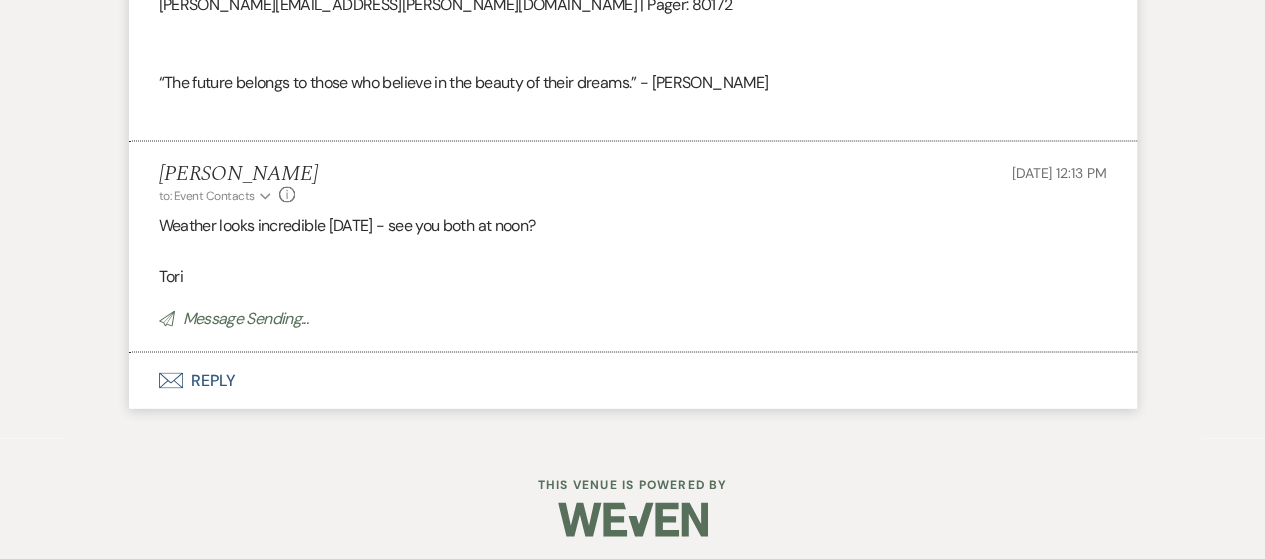 scroll, scrollTop: 9390, scrollLeft: 0, axis: vertical 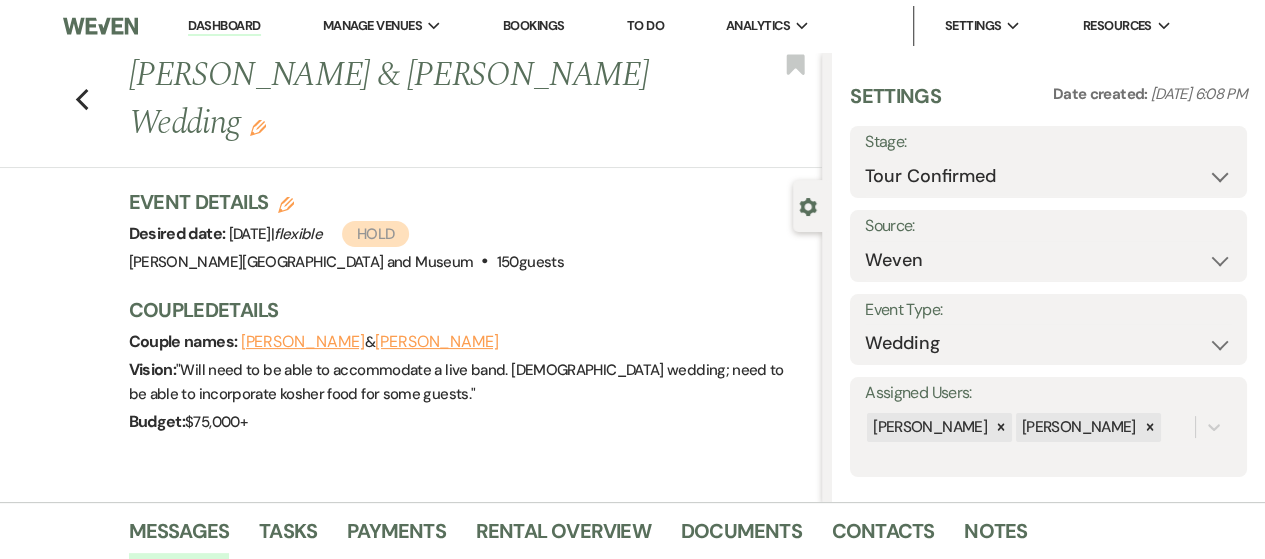 click on "Dashboard" at bounding box center [224, 26] 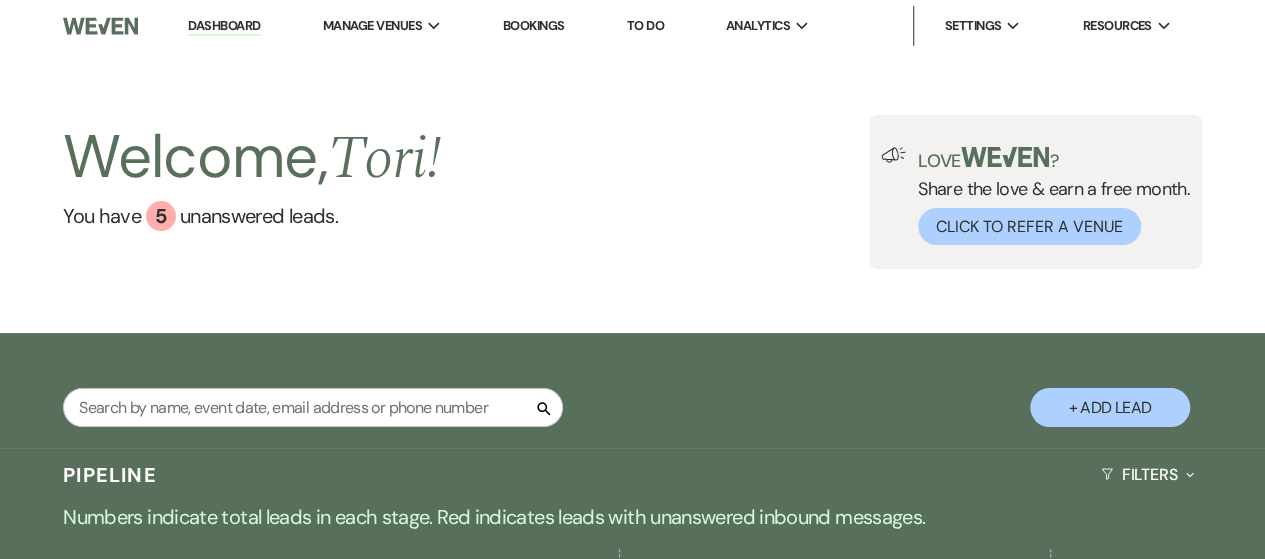 scroll, scrollTop: 300, scrollLeft: 0, axis: vertical 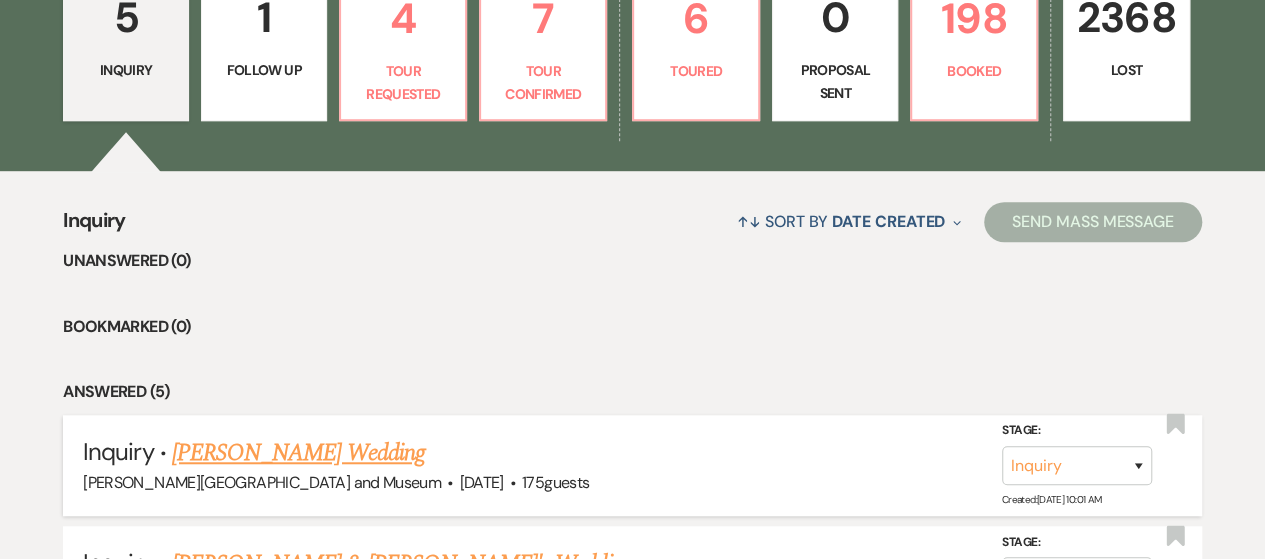 click on "[PERSON_NAME] Wedding" at bounding box center (298, 453) 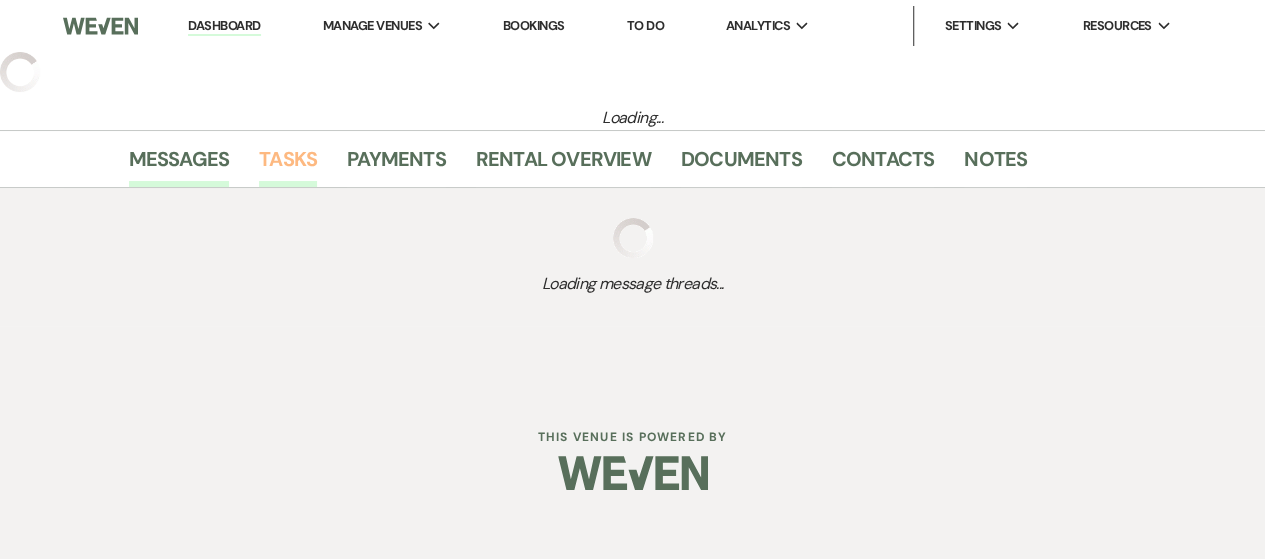 scroll, scrollTop: 0, scrollLeft: 0, axis: both 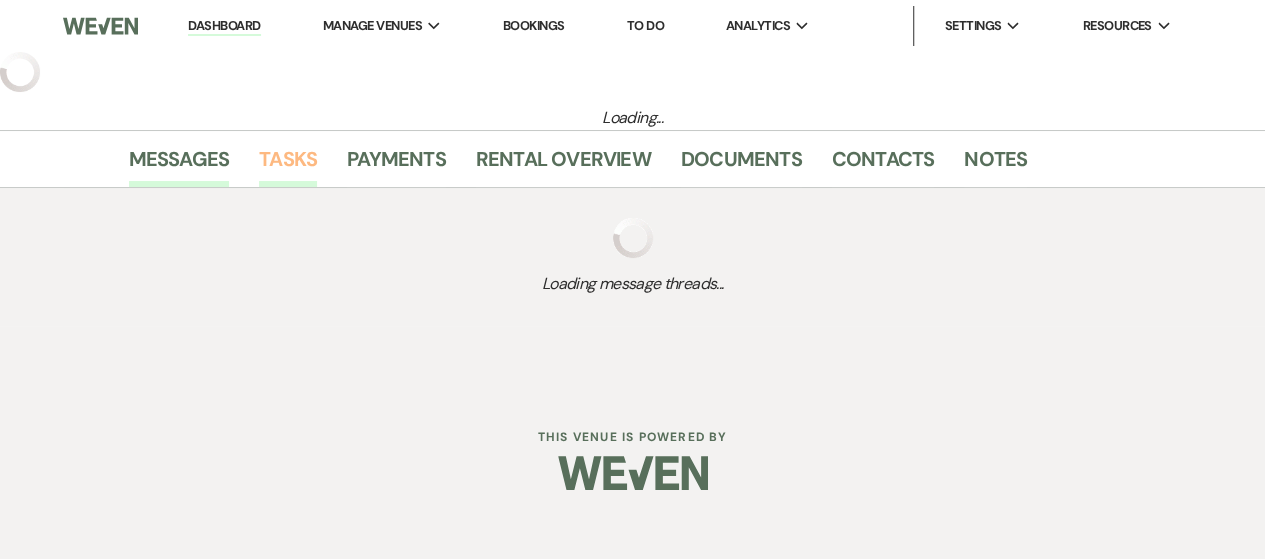 select on "3" 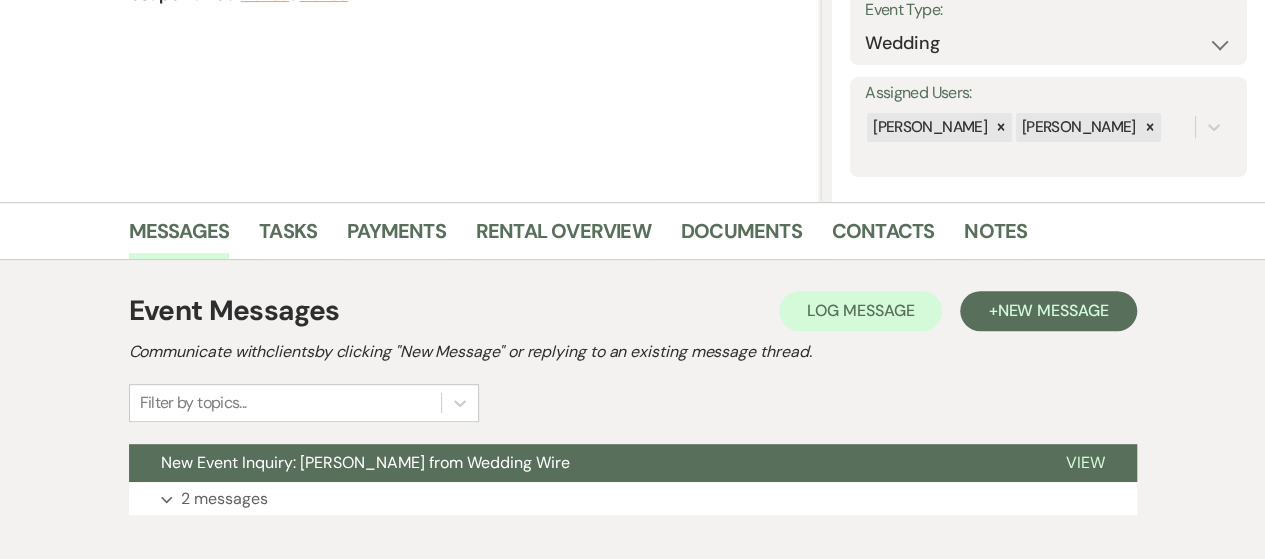 scroll, scrollTop: 414, scrollLeft: 0, axis: vertical 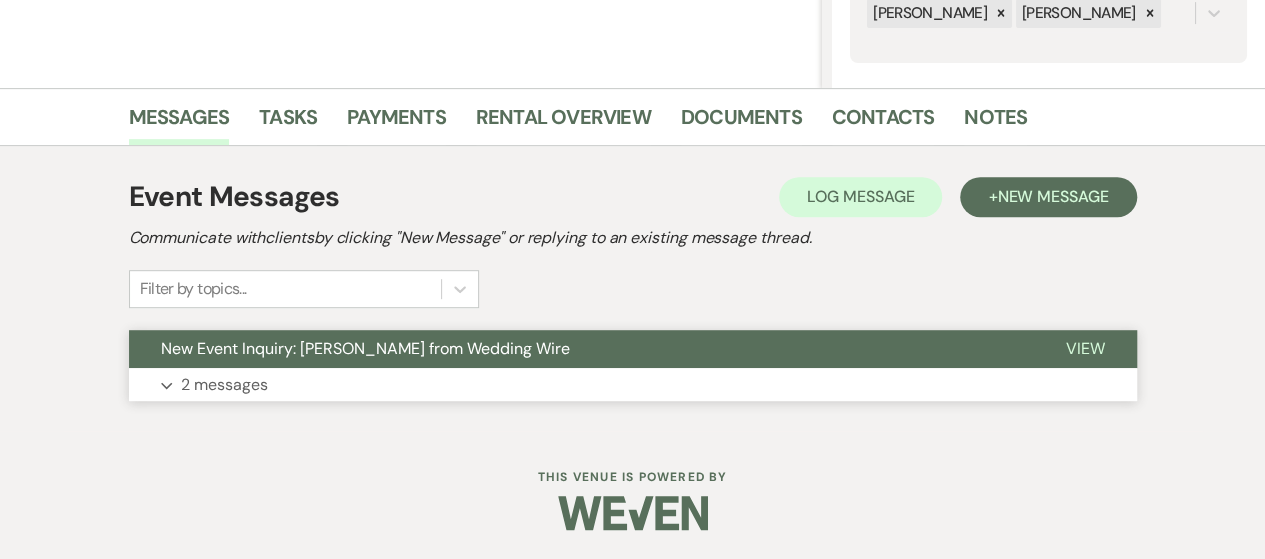 click on "Expand 2 messages" at bounding box center (633, 385) 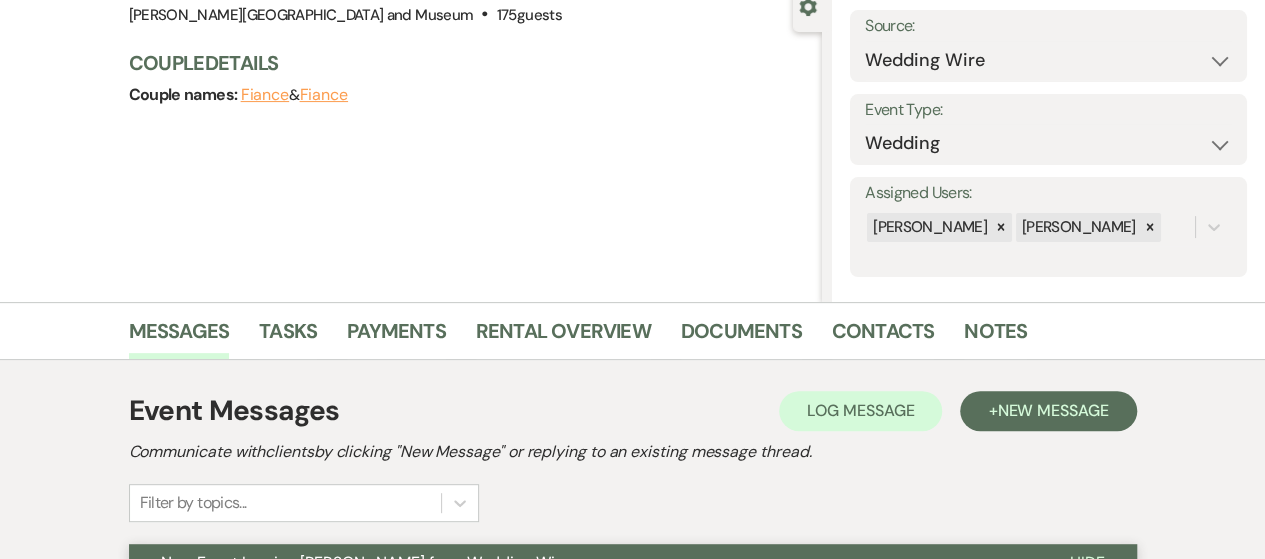 scroll, scrollTop: 0, scrollLeft: 0, axis: both 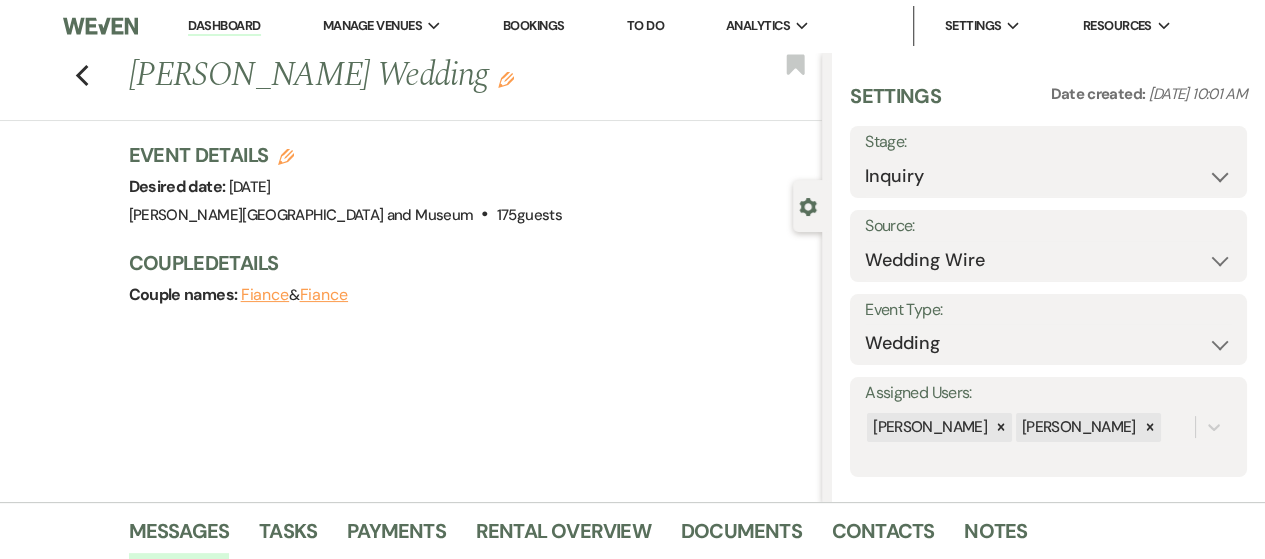 click on "Dashboard" at bounding box center [224, 26] 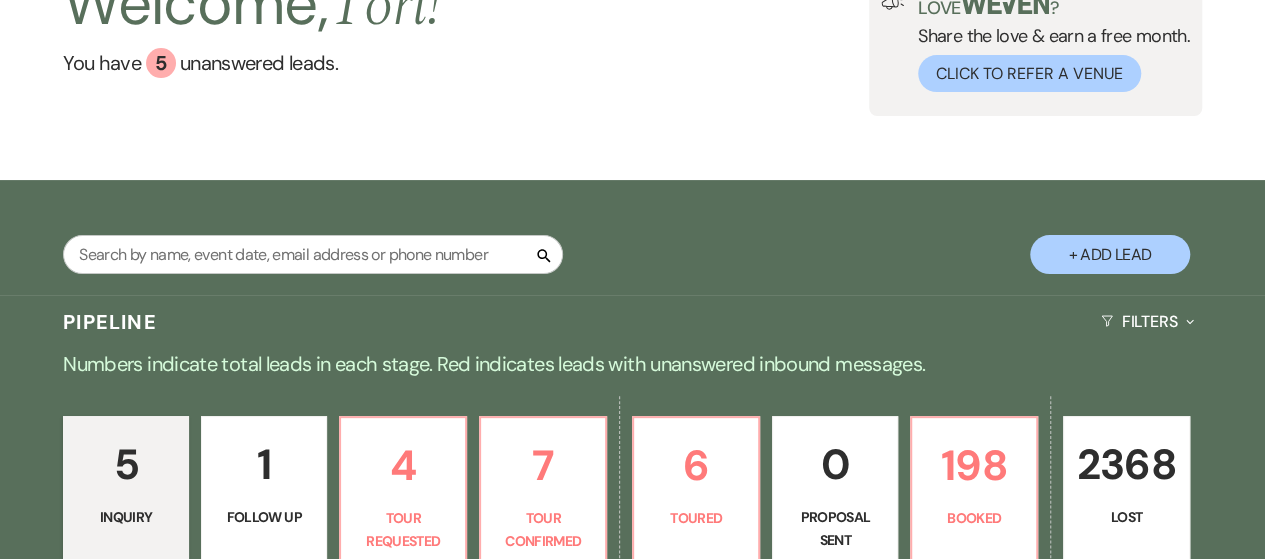 scroll, scrollTop: 400, scrollLeft: 0, axis: vertical 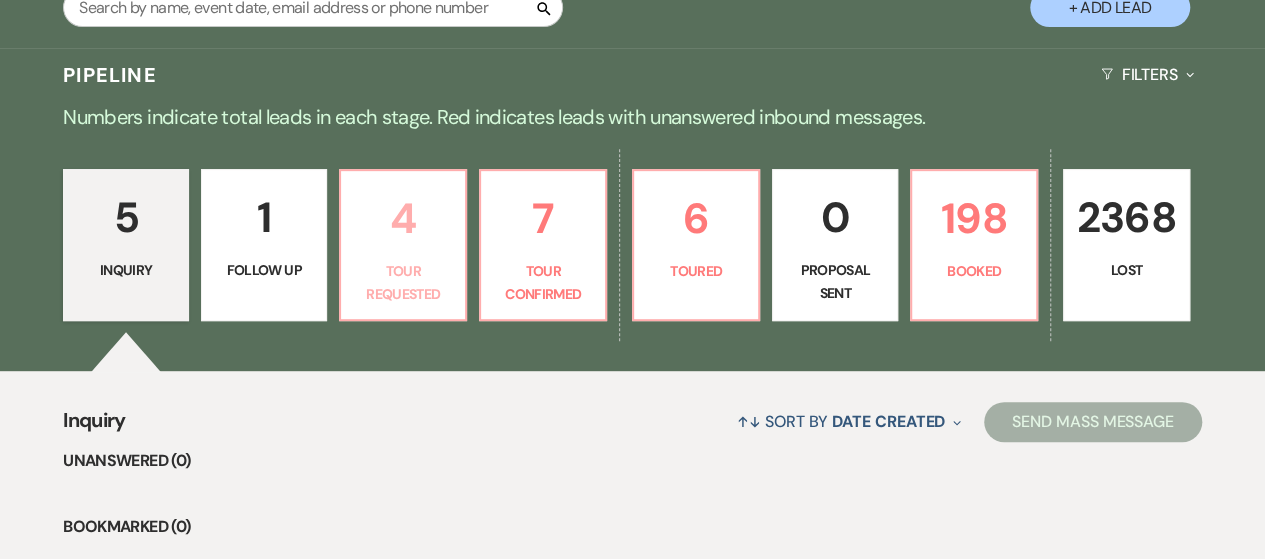 click on "4" at bounding box center (403, 218) 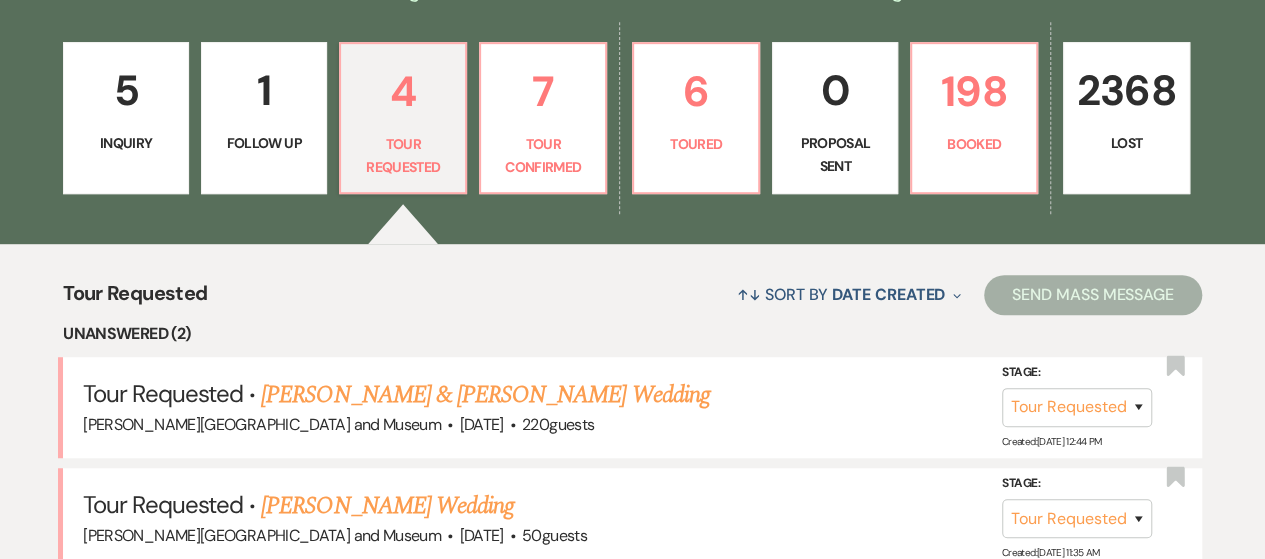 scroll, scrollTop: 600, scrollLeft: 0, axis: vertical 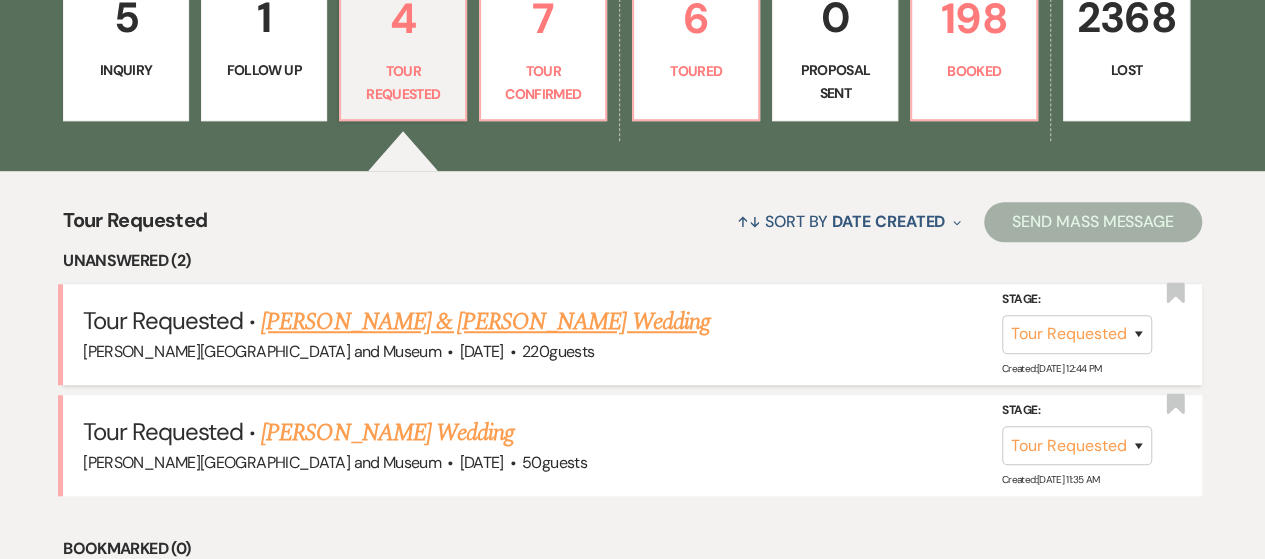 click on "[PERSON_NAME] & [PERSON_NAME] Wedding" at bounding box center (485, 322) 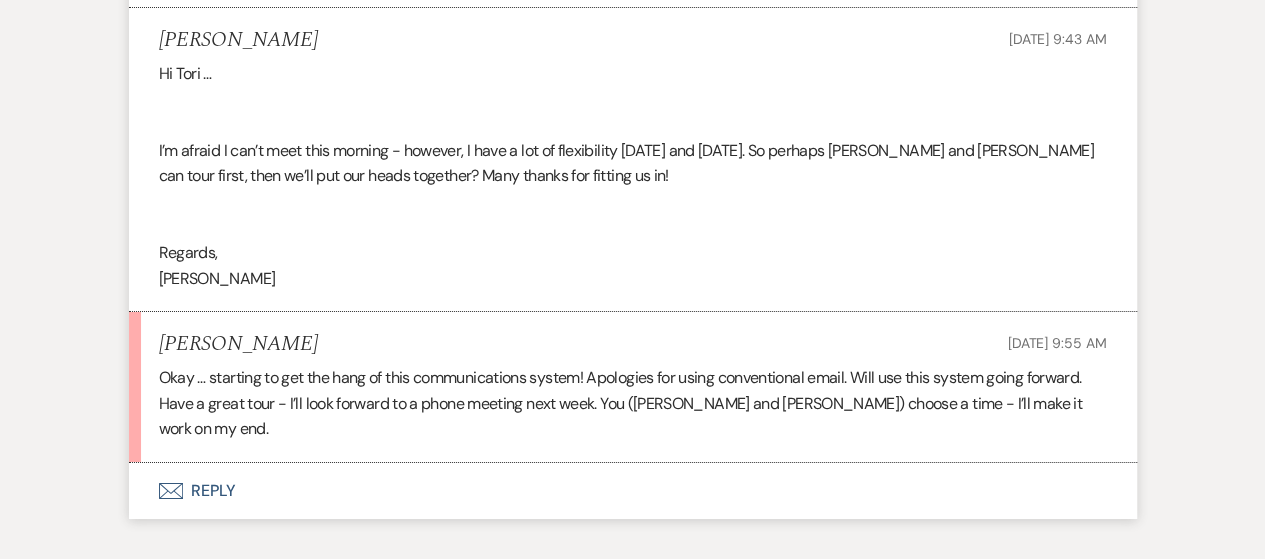 scroll, scrollTop: 3368, scrollLeft: 0, axis: vertical 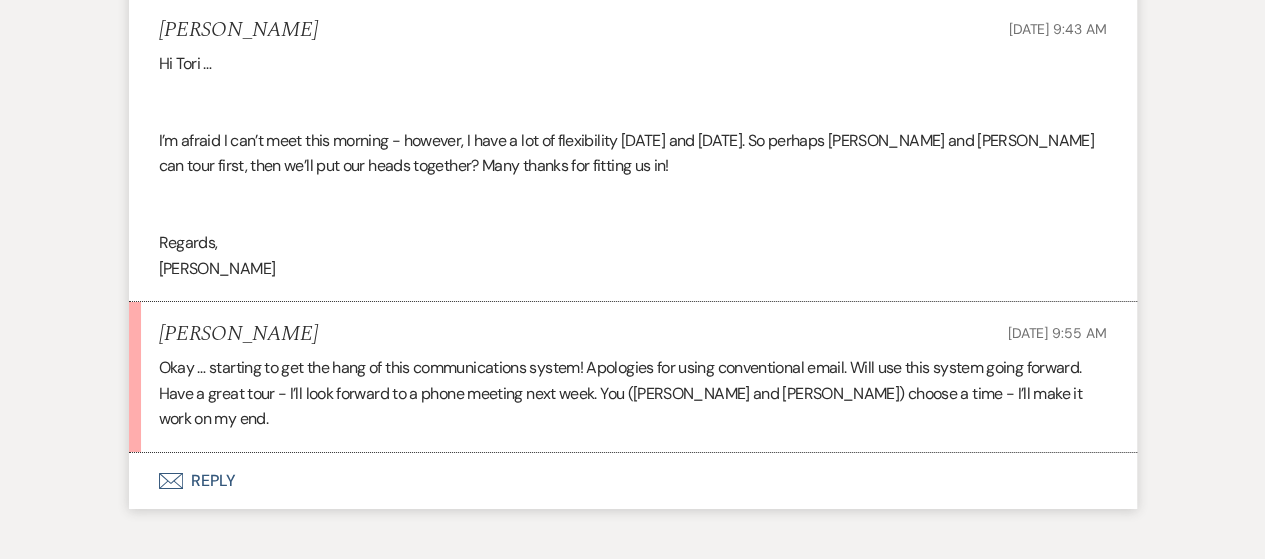 click on "Hi Tori … I’m afraid I can’t meet this morning - however, I have a lot of flexibility [DATE] and [DATE]. So perhaps [PERSON_NAME] and [PERSON_NAME] can tour first, then we’ll put our heads together? Many thanks for fitting us in! Regards, [PERSON_NAME]" at bounding box center (633, 166) 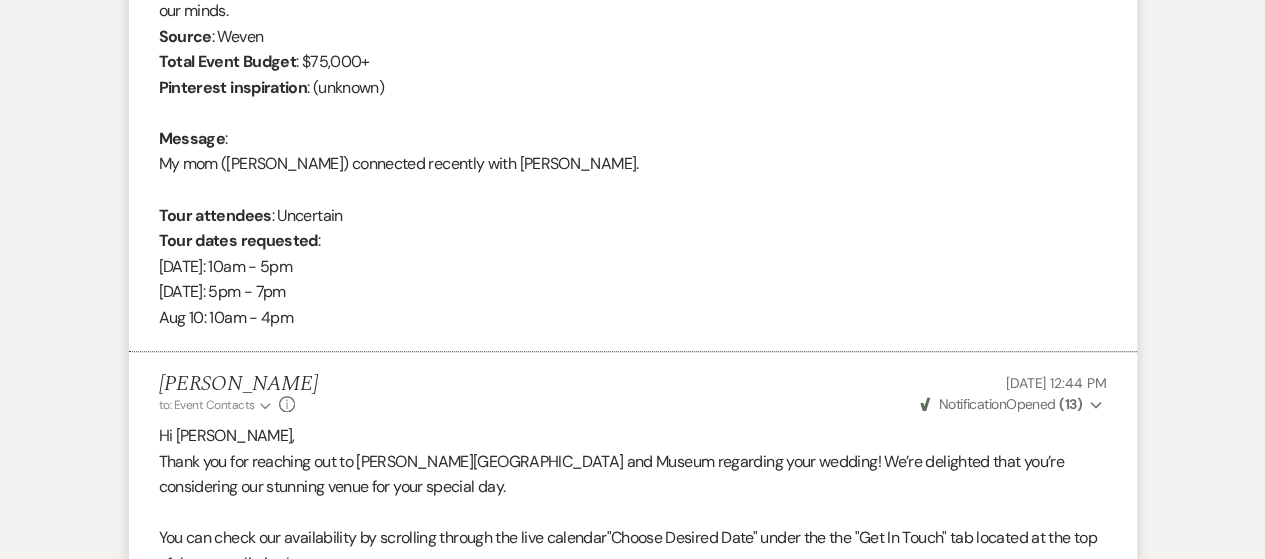 scroll, scrollTop: 0, scrollLeft: 0, axis: both 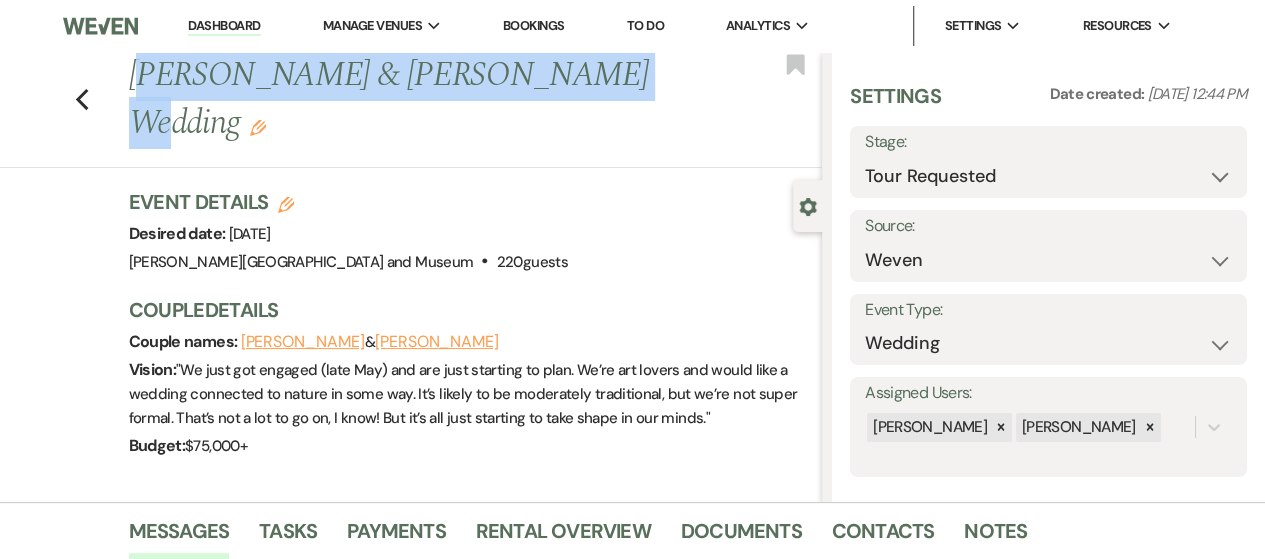 drag, startPoint x: 146, startPoint y: 68, endPoint x: 595, endPoint y: 73, distance: 449.02783 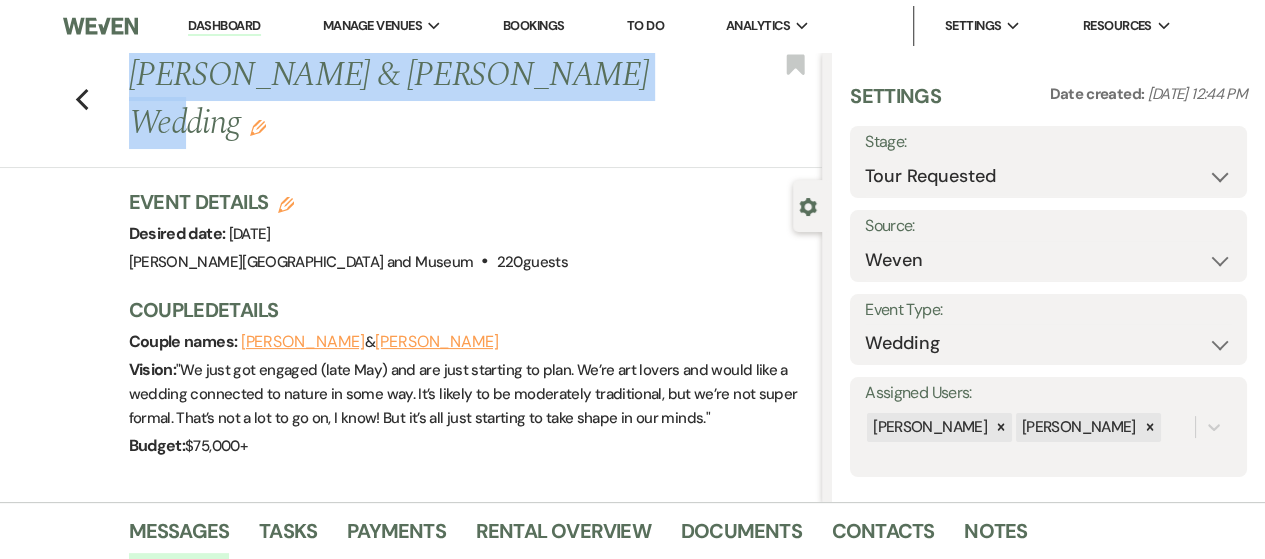 drag, startPoint x: 141, startPoint y: 76, endPoint x: 602, endPoint y: 74, distance: 461.00433 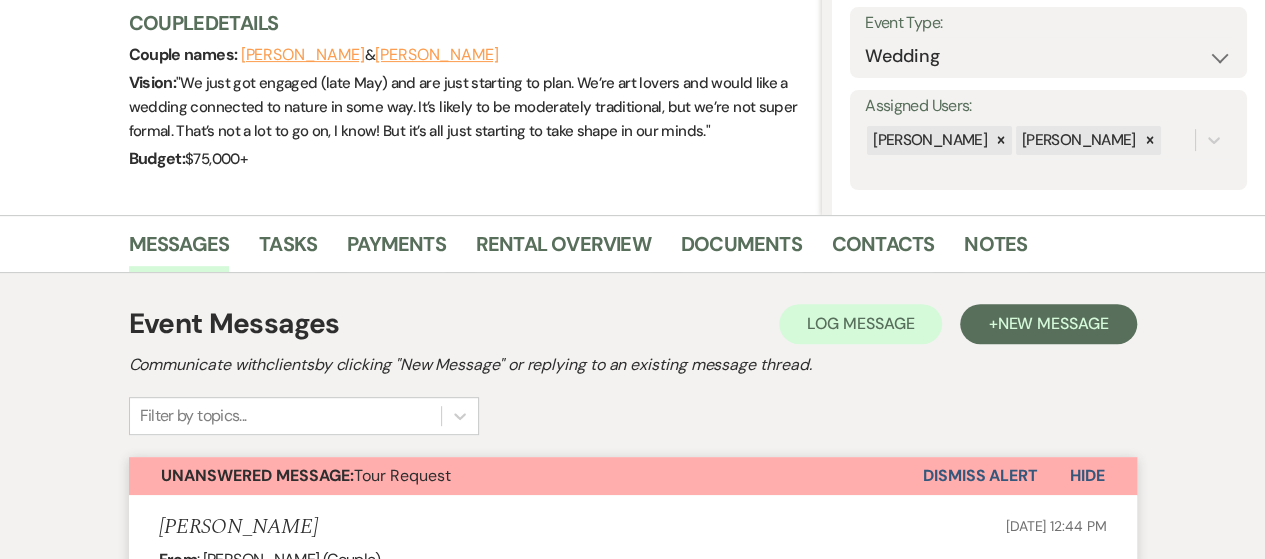 scroll, scrollTop: 400, scrollLeft: 0, axis: vertical 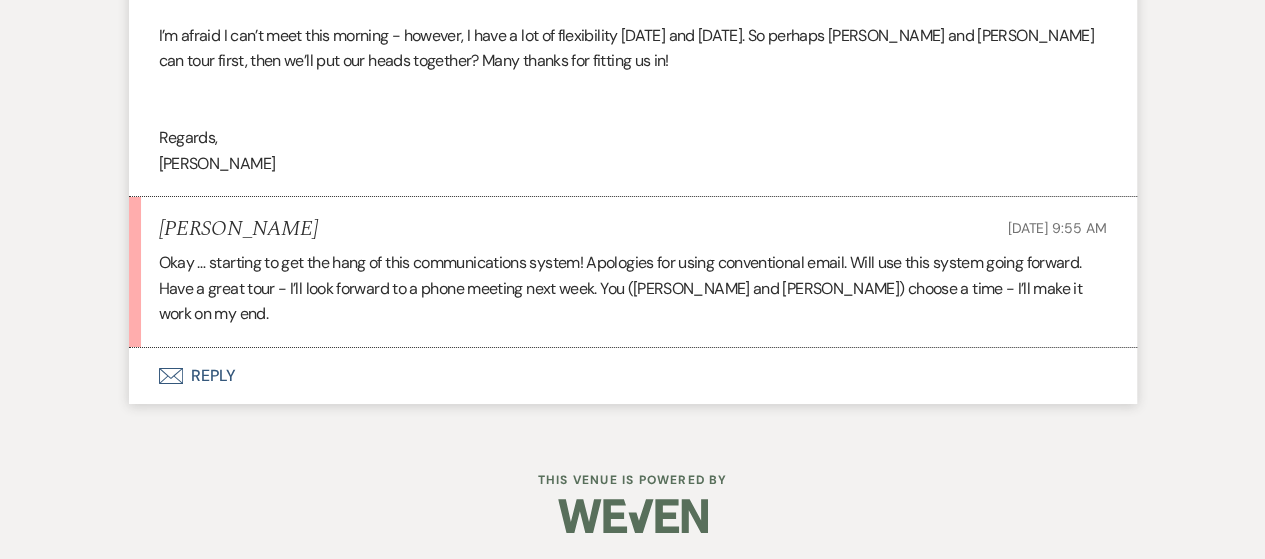 click on "Envelope" 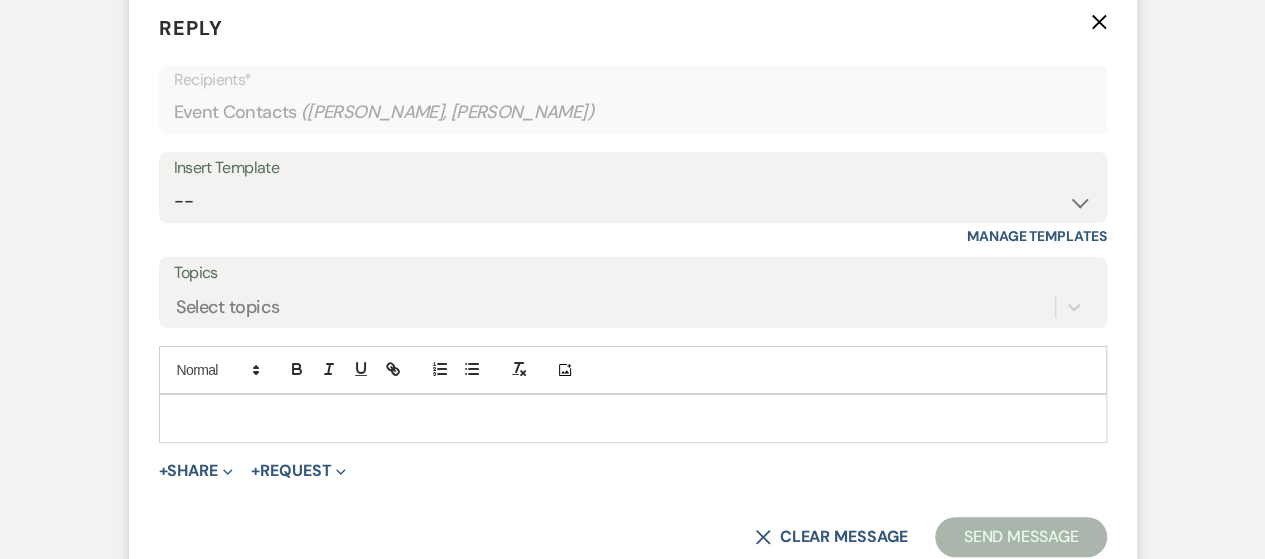 scroll, scrollTop: 3834, scrollLeft: 0, axis: vertical 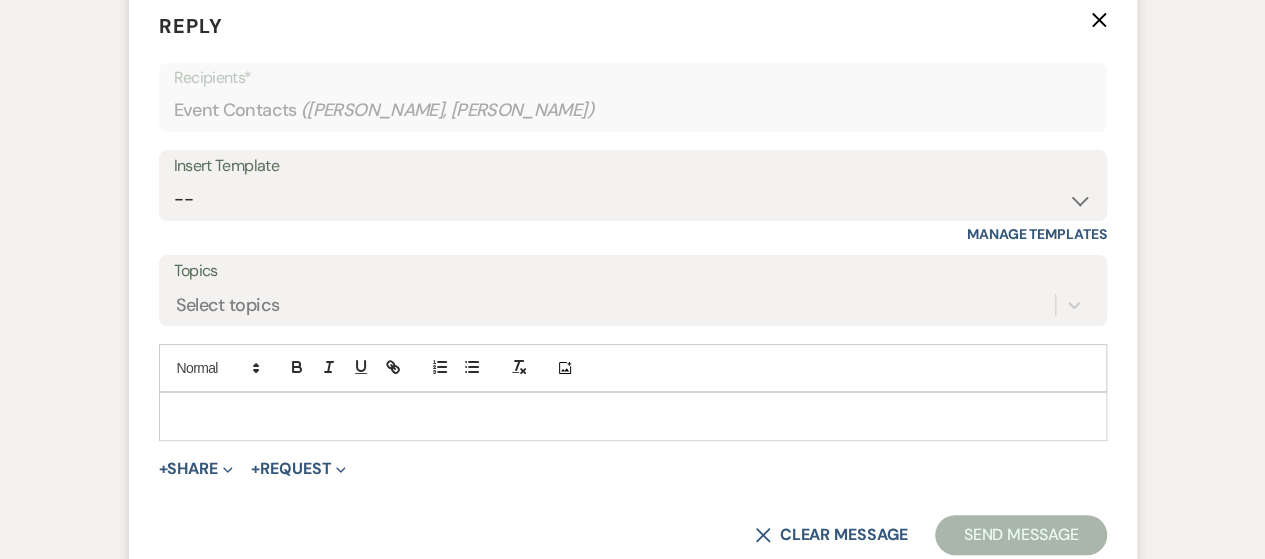 click at bounding box center [633, 416] 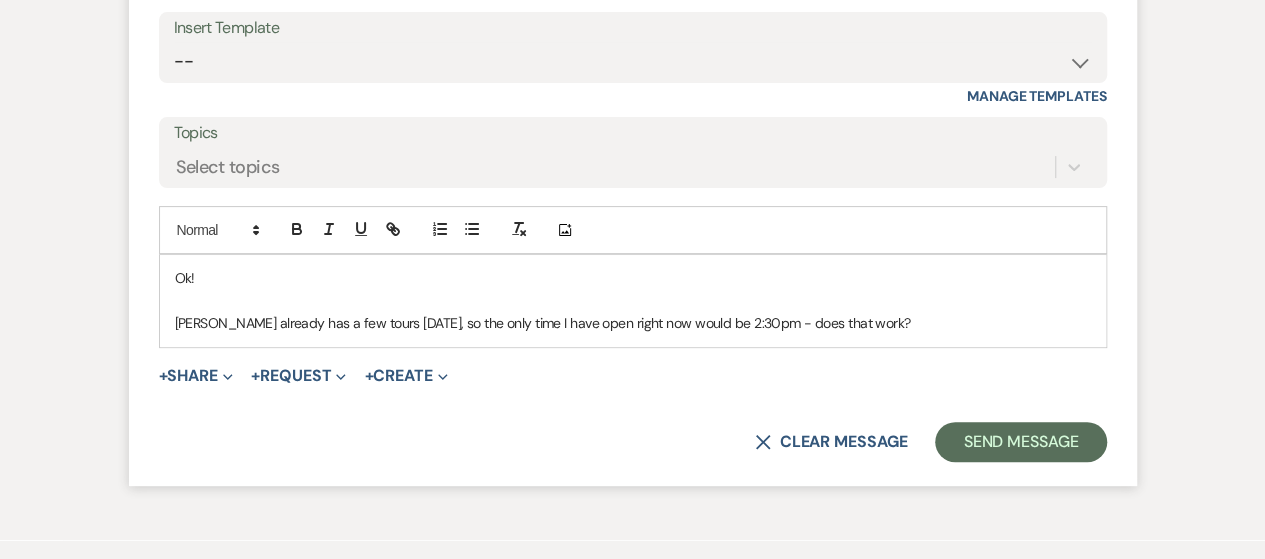 scroll, scrollTop: 4034, scrollLeft: 0, axis: vertical 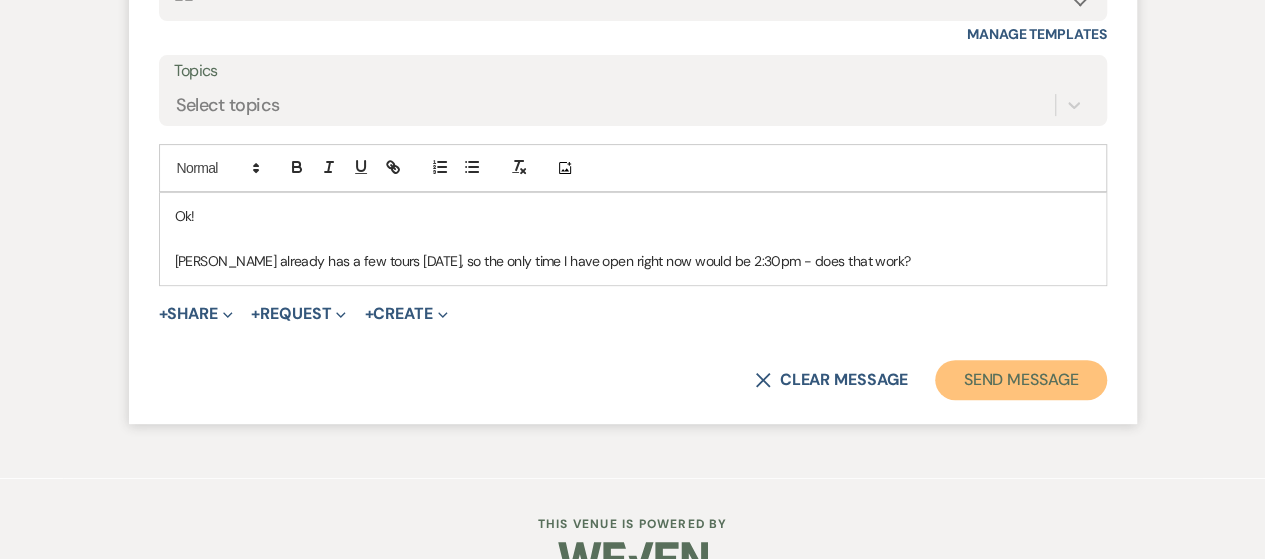 click on "Send Message" at bounding box center (1020, 380) 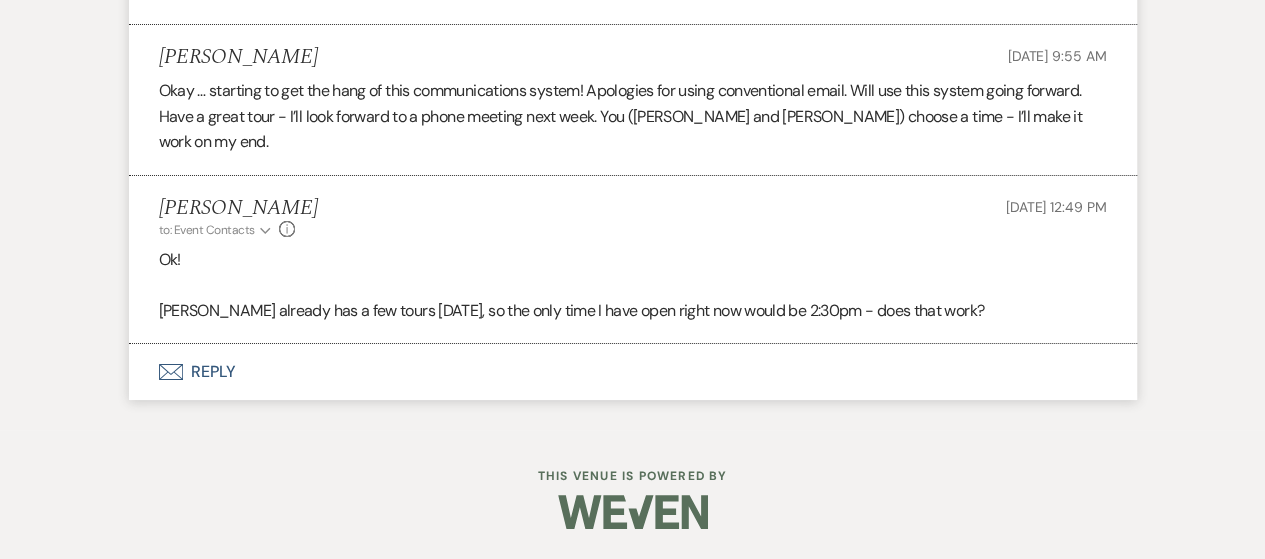 scroll, scrollTop: 3641, scrollLeft: 0, axis: vertical 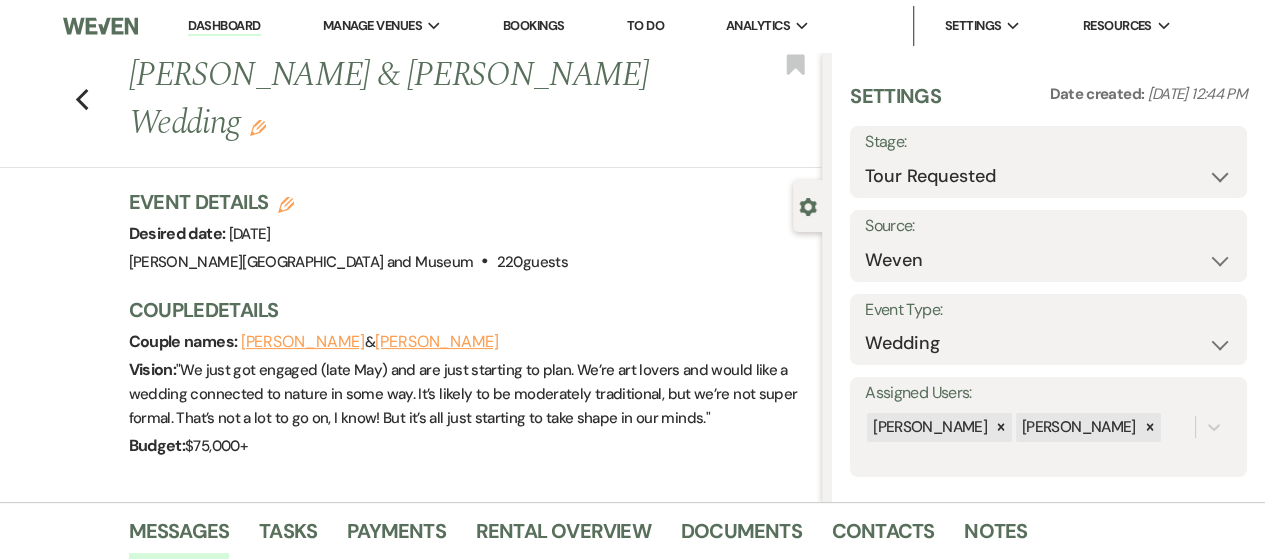 click on "Dashboard" at bounding box center [224, 26] 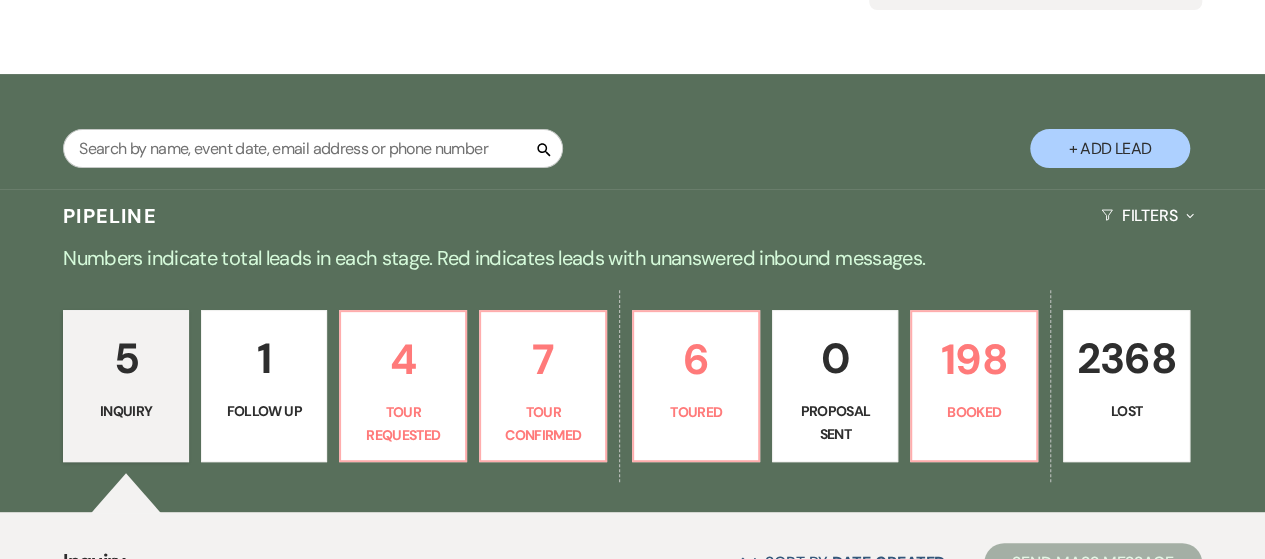 scroll, scrollTop: 400, scrollLeft: 0, axis: vertical 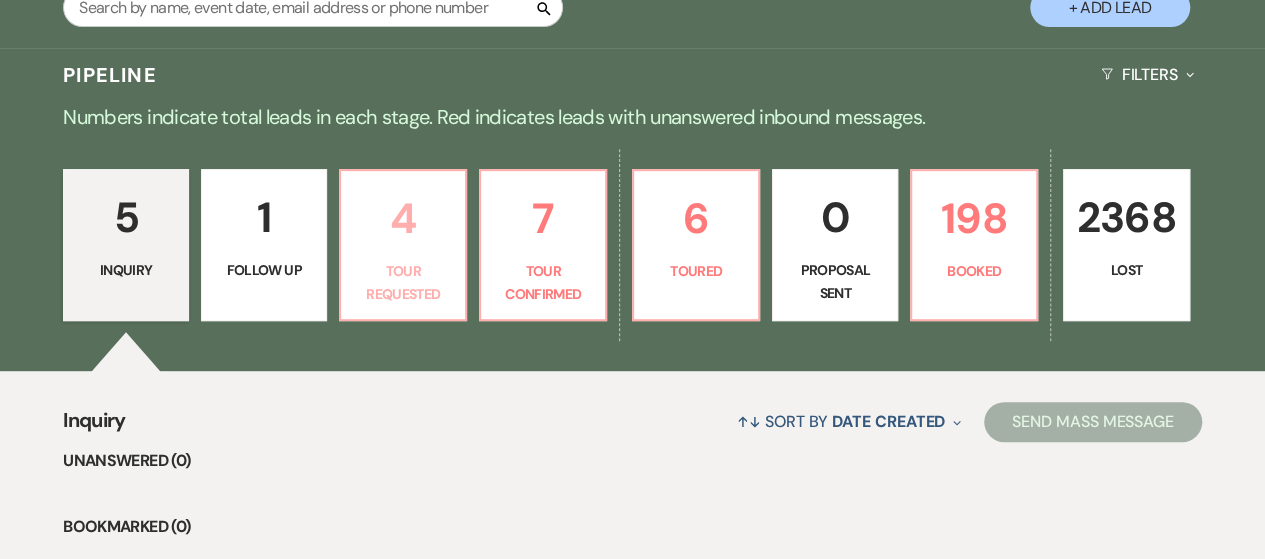 click on "Tour Requested" at bounding box center (403, 282) 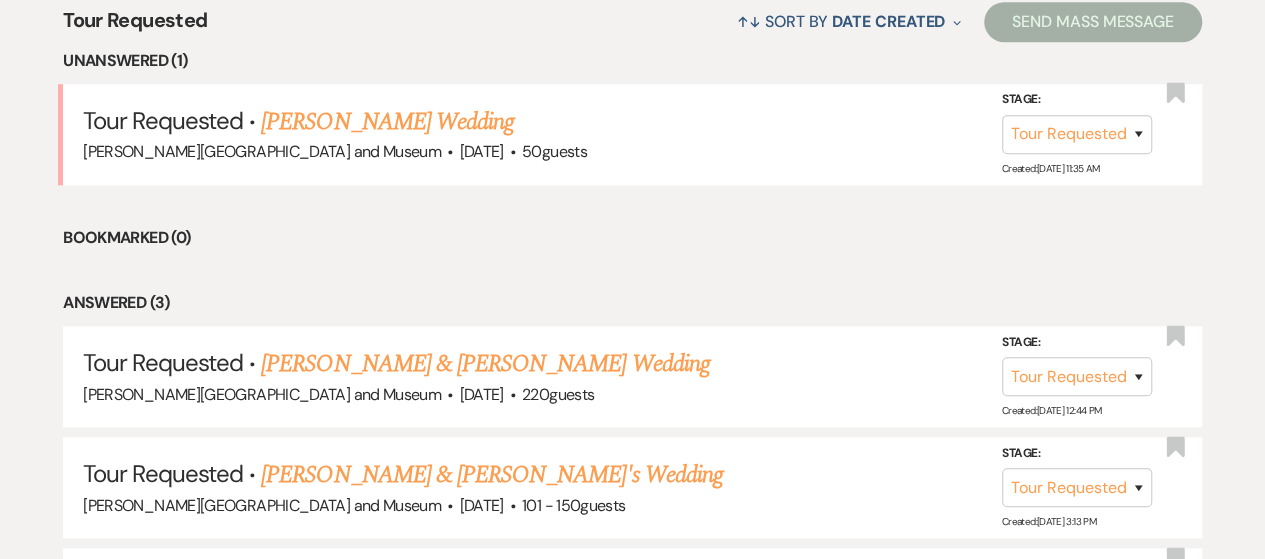 scroll, scrollTop: 600, scrollLeft: 0, axis: vertical 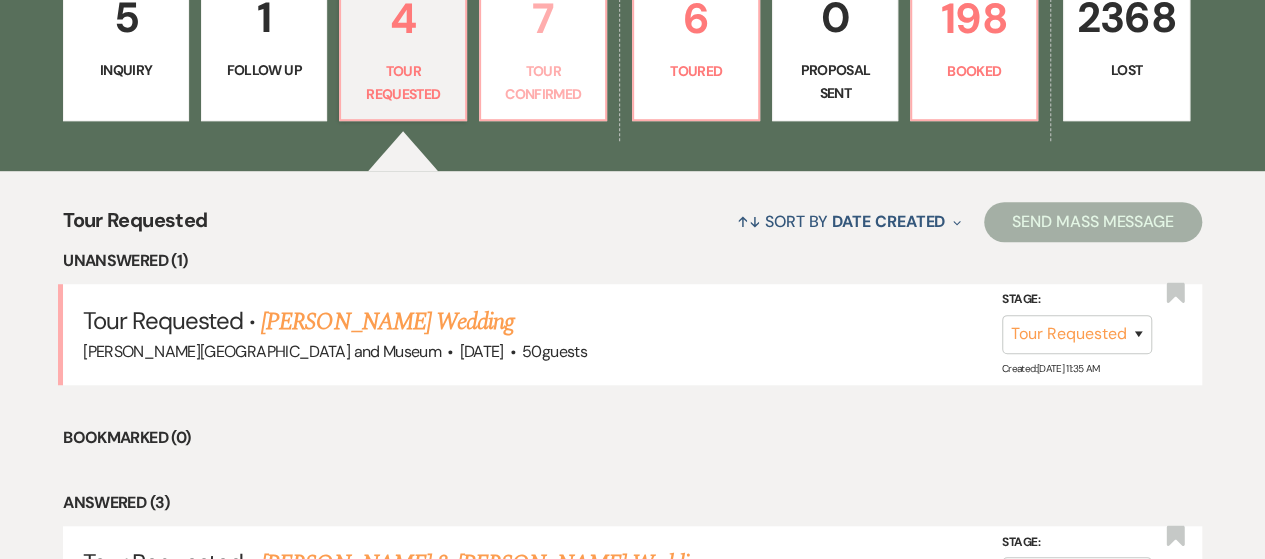 click on "7" at bounding box center [543, 18] 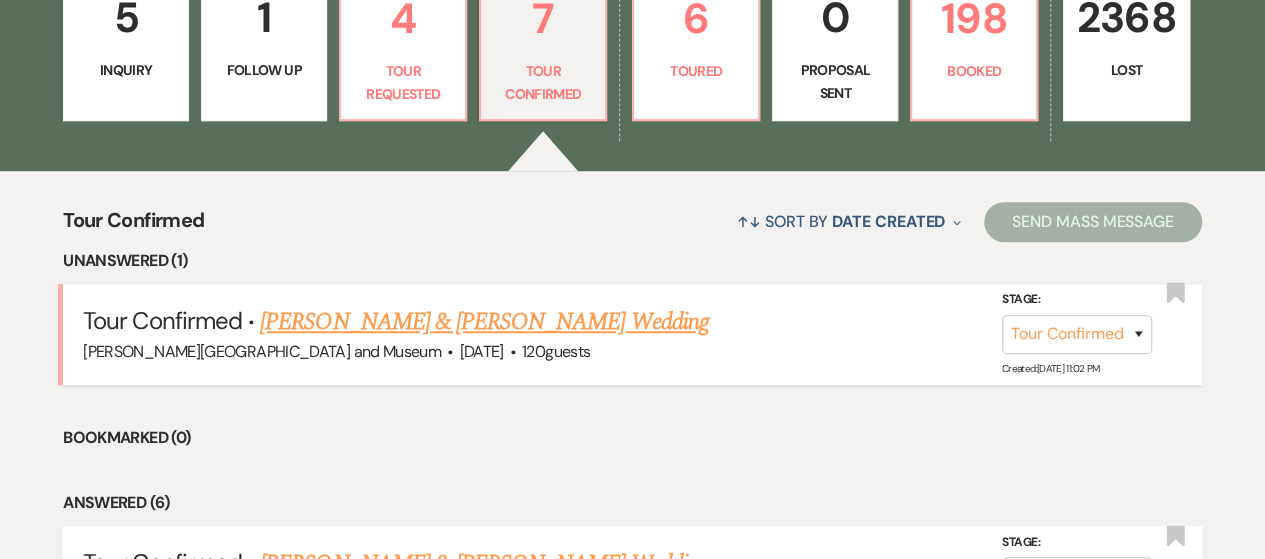 click on "[PERSON_NAME] & [PERSON_NAME] Wedding" at bounding box center (484, 322) 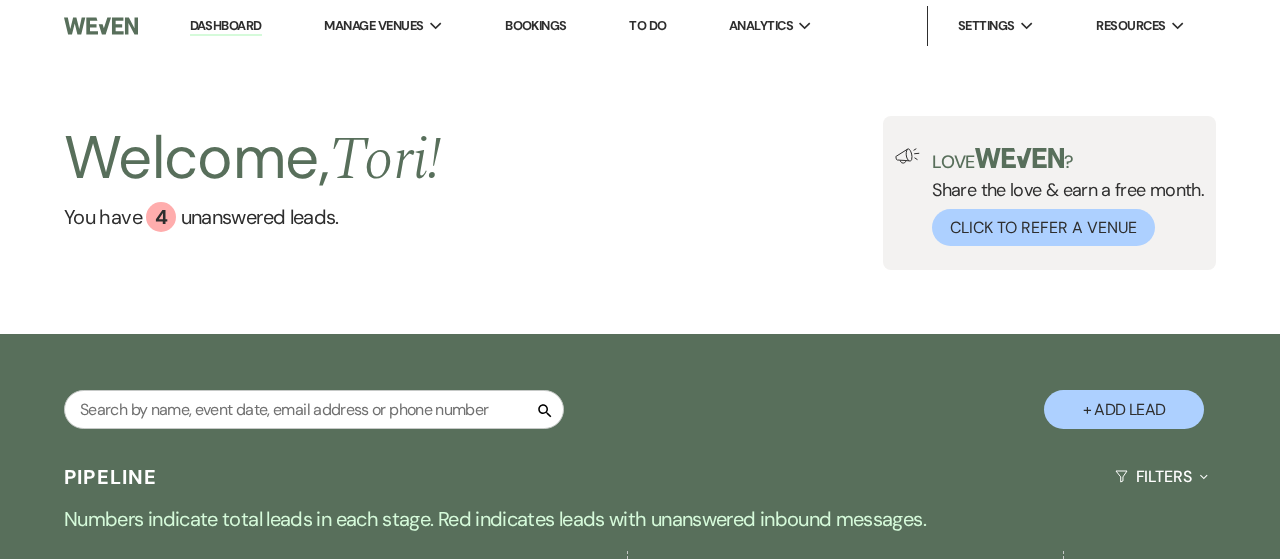select on "4" 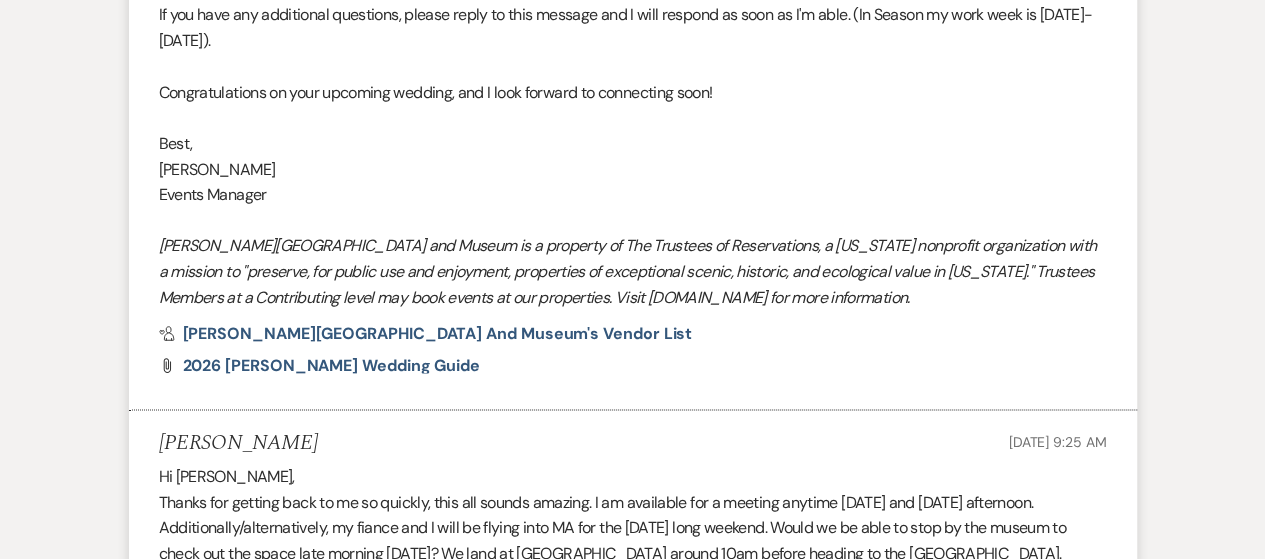 scroll, scrollTop: 5990, scrollLeft: 0, axis: vertical 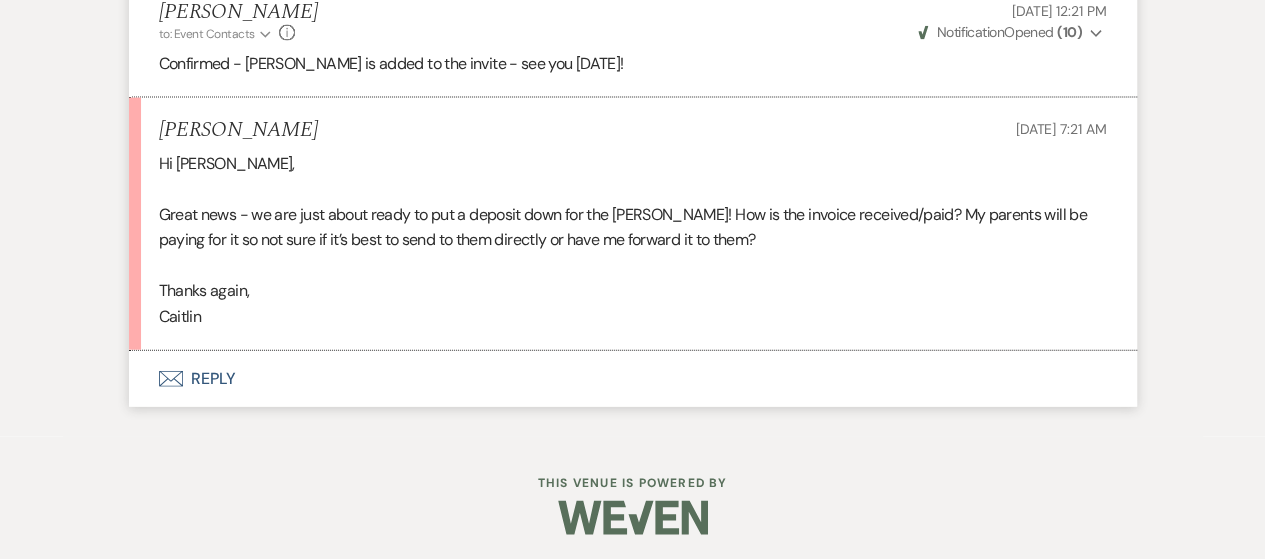 click on "Envelope Reply" at bounding box center (633, 379) 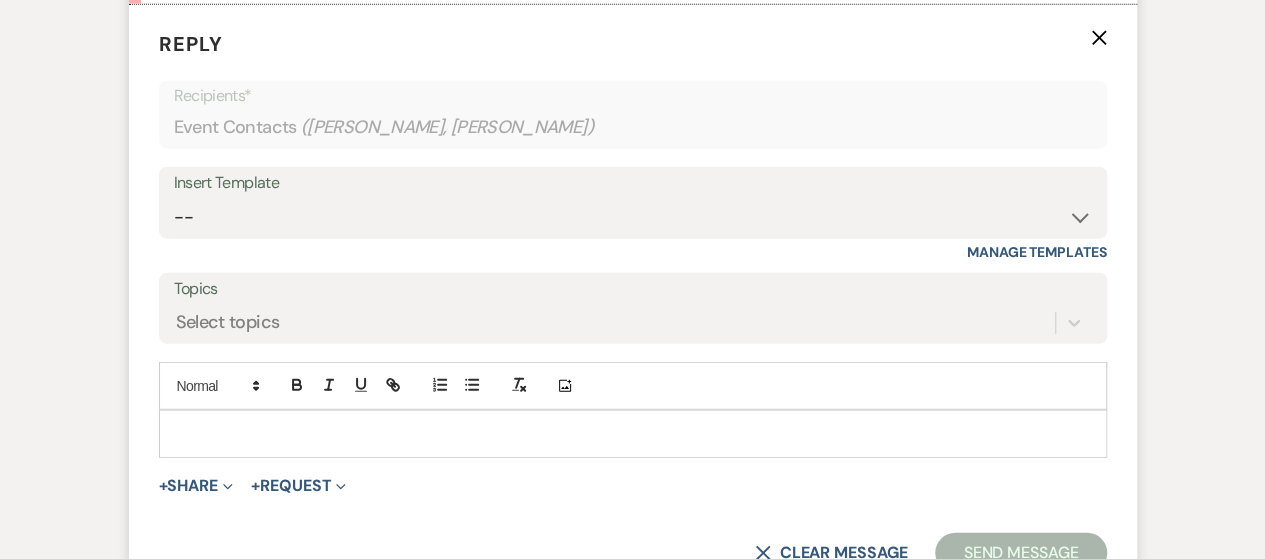 scroll, scrollTop: 6350, scrollLeft: 0, axis: vertical 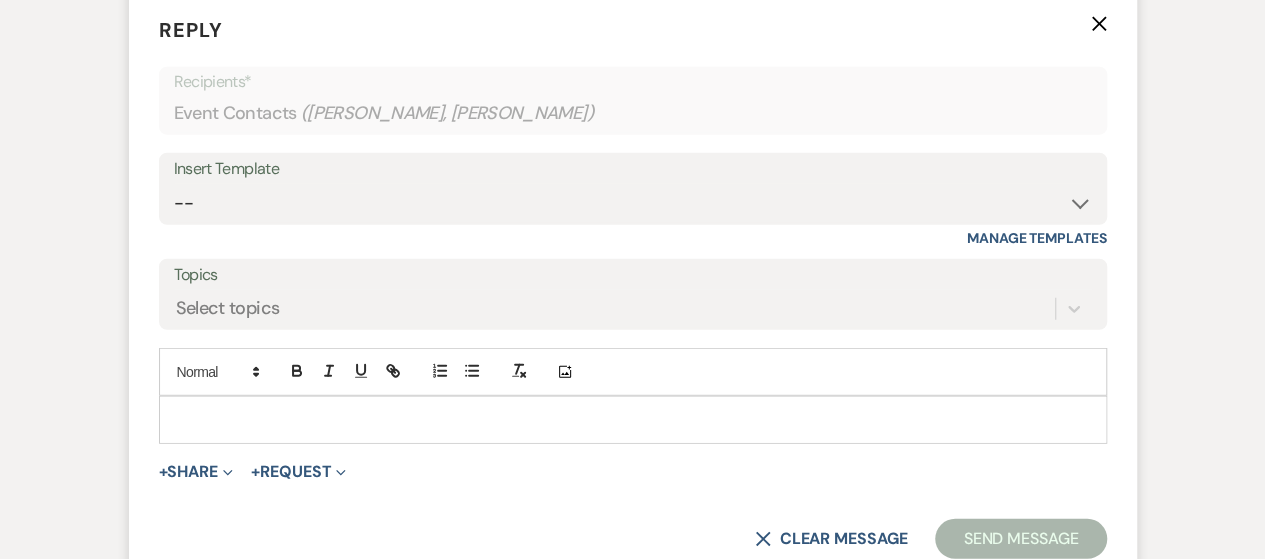 click on "Add Photo" at bounding box center (633, 396) 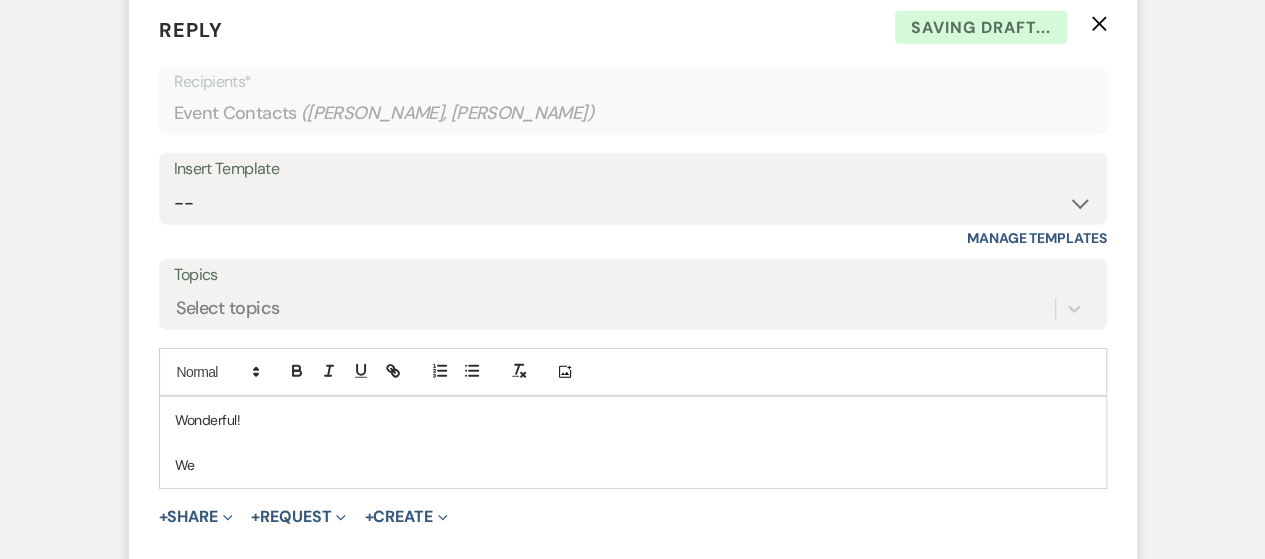 click on "Wonderful!" at bounding box center [633, 420] 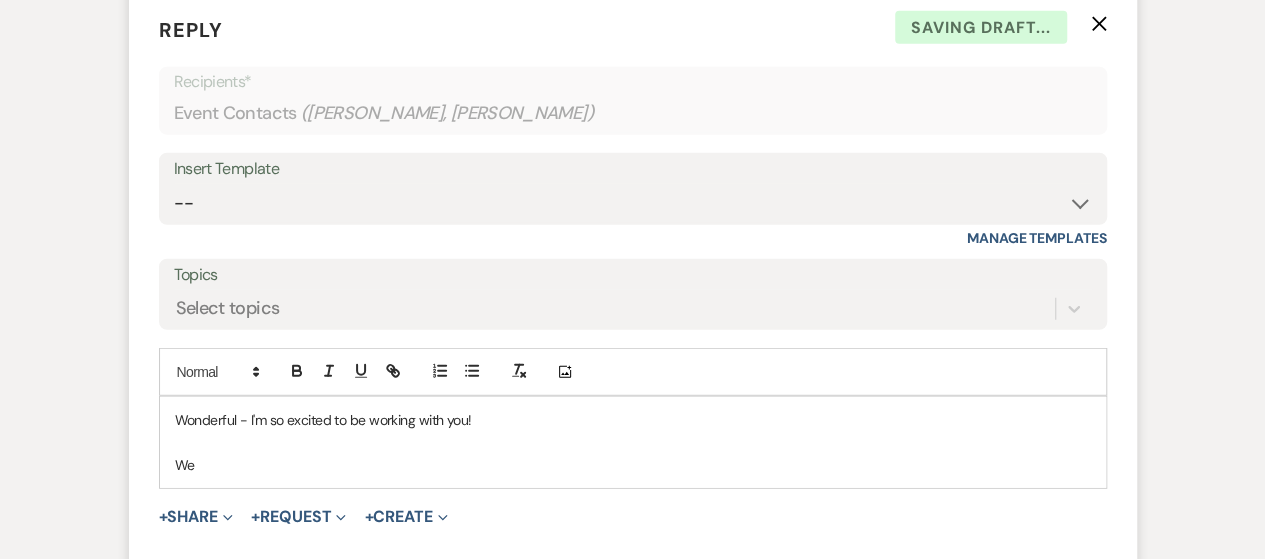 click on "We" at bounding box center (633, 465) 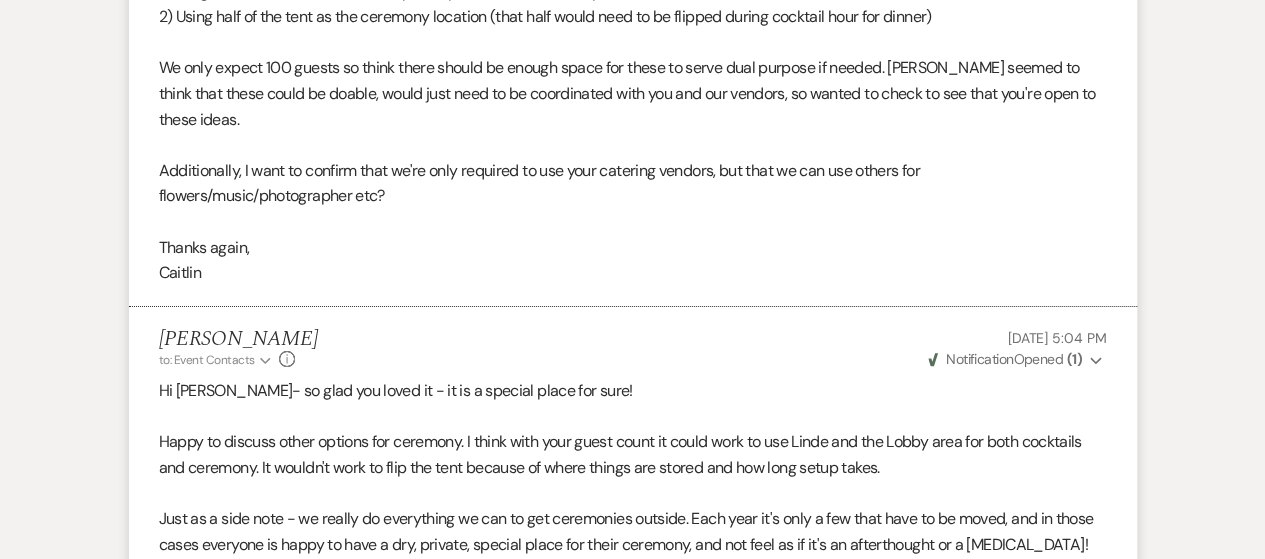 scroll, scrollTop: 3714, scrollLeft: 0, axis: vertical 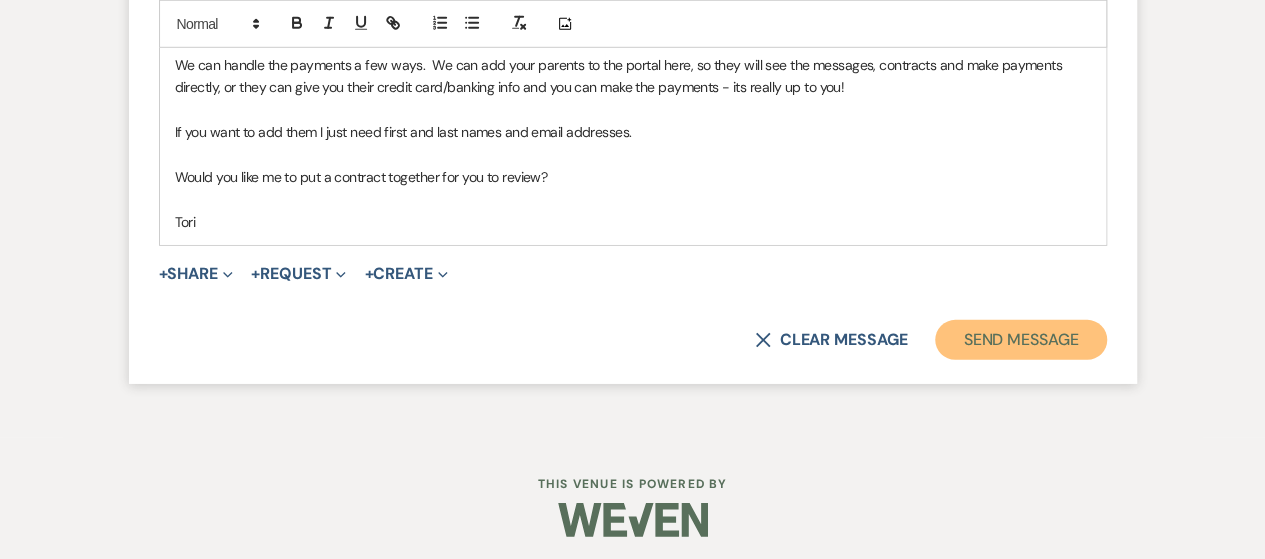 click on "Send Message" at bounding box center (1020, 340) 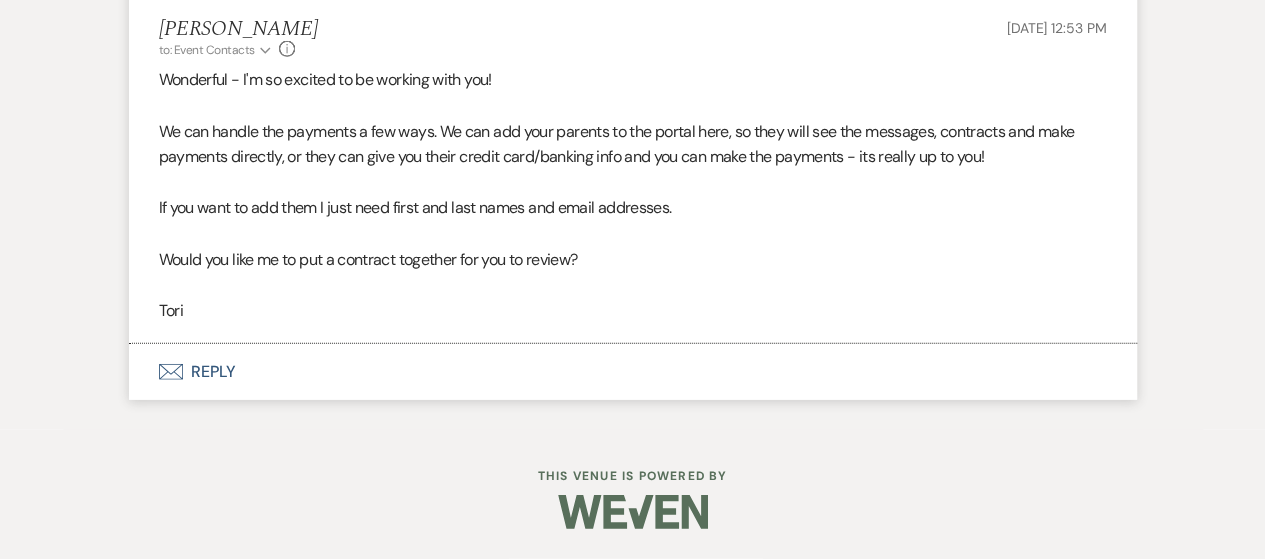scroll, scrollTop: 6337, scrollLeft: 0, axis: vertical 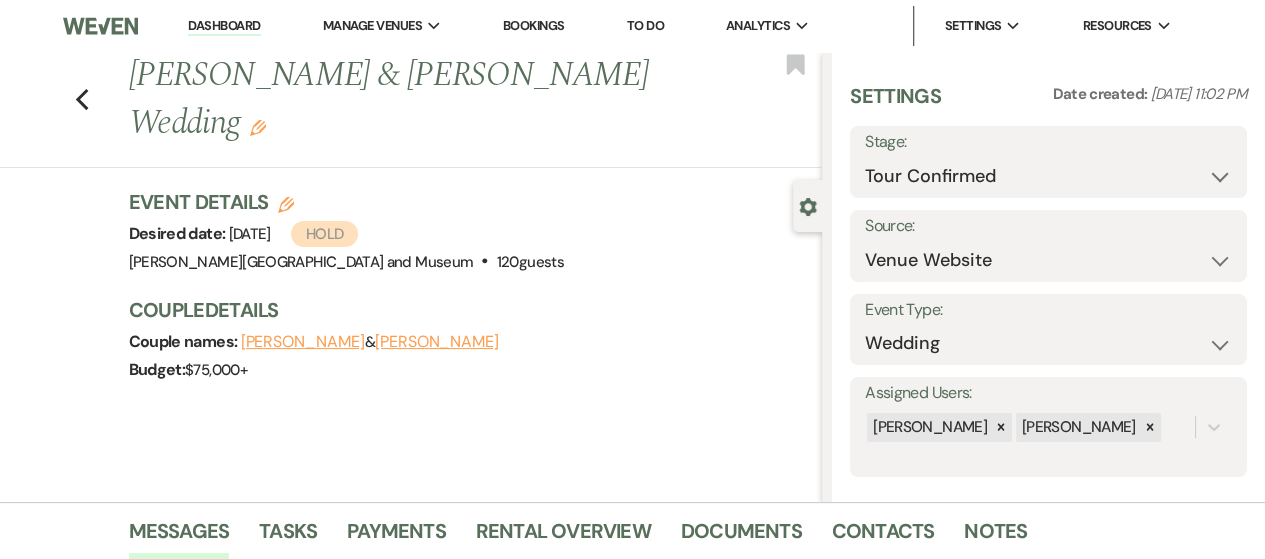 click on "Dashboard" at bounding box center (224, 26) 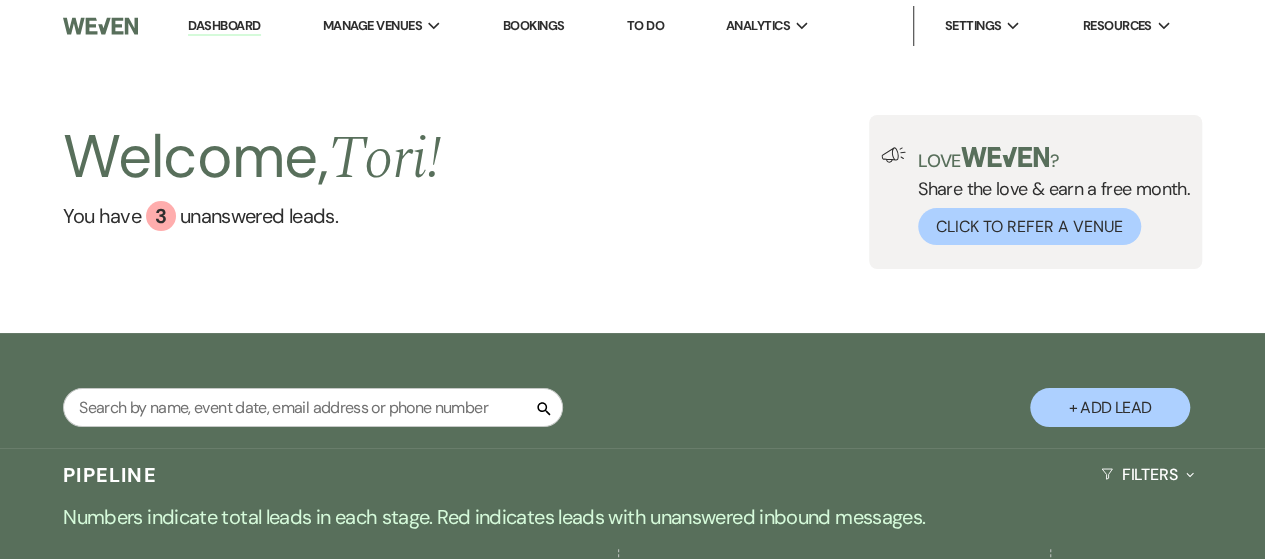 scroll, scrollTop: 300, scrollLeft: 0, axis: vertical 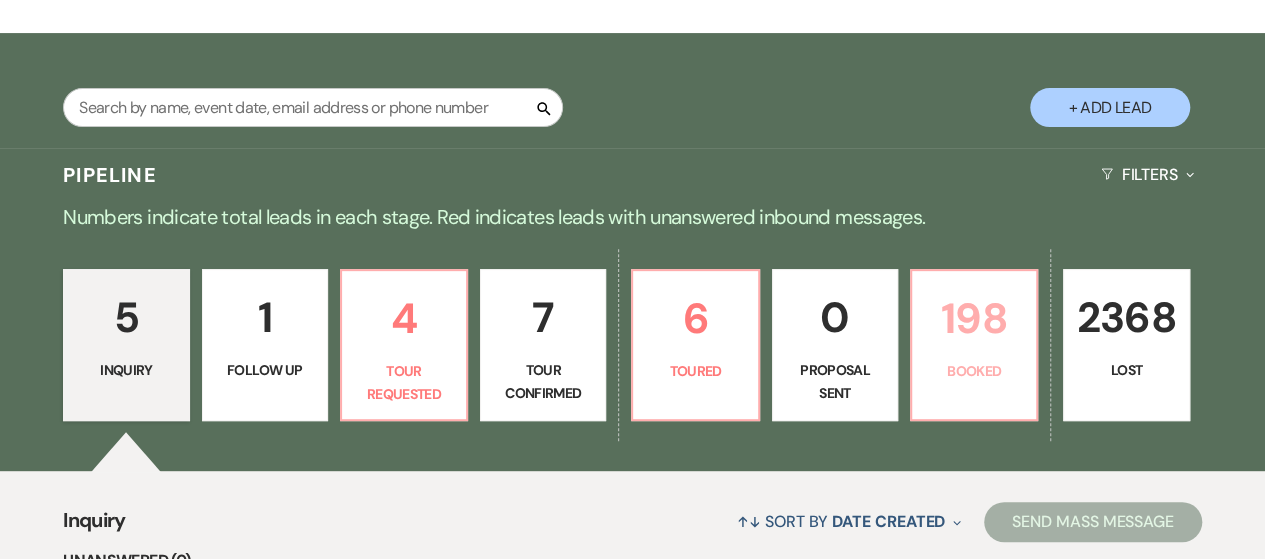 click on "198" at bounding box center [974, 318] 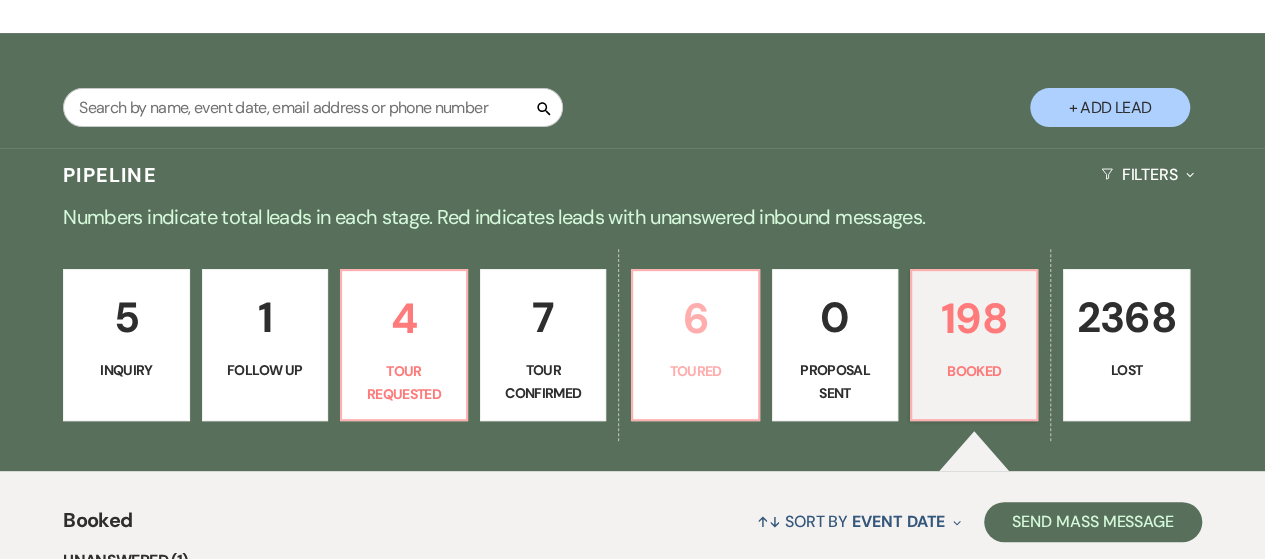 click on "6" at bounding box center [695, 318] 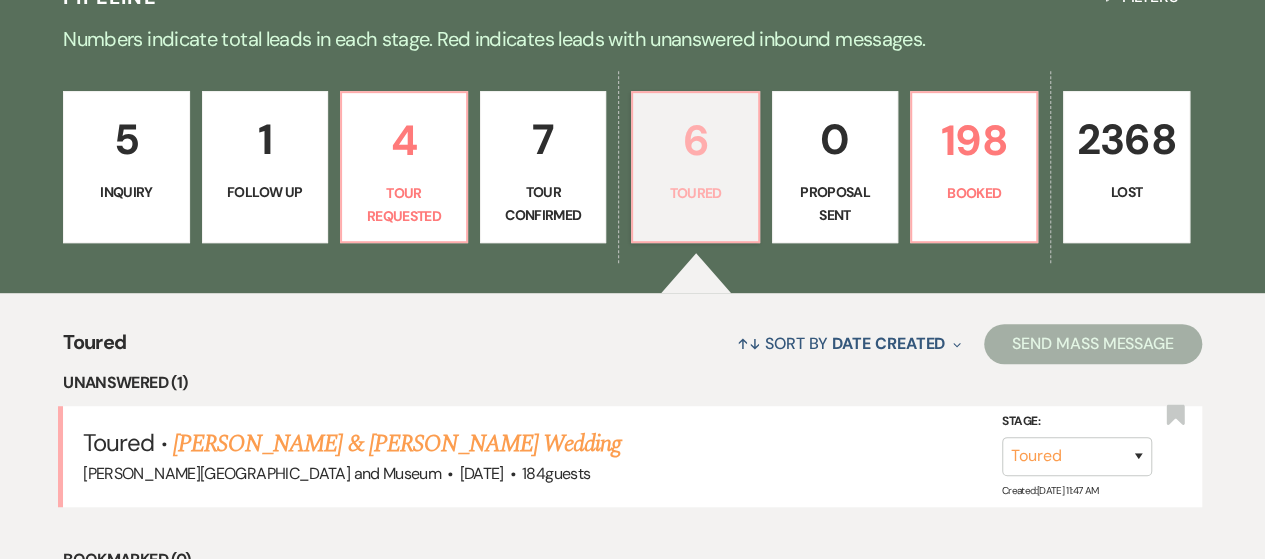 scroll, scrollTop: 600, scrollLeft: 0, axis: vertical 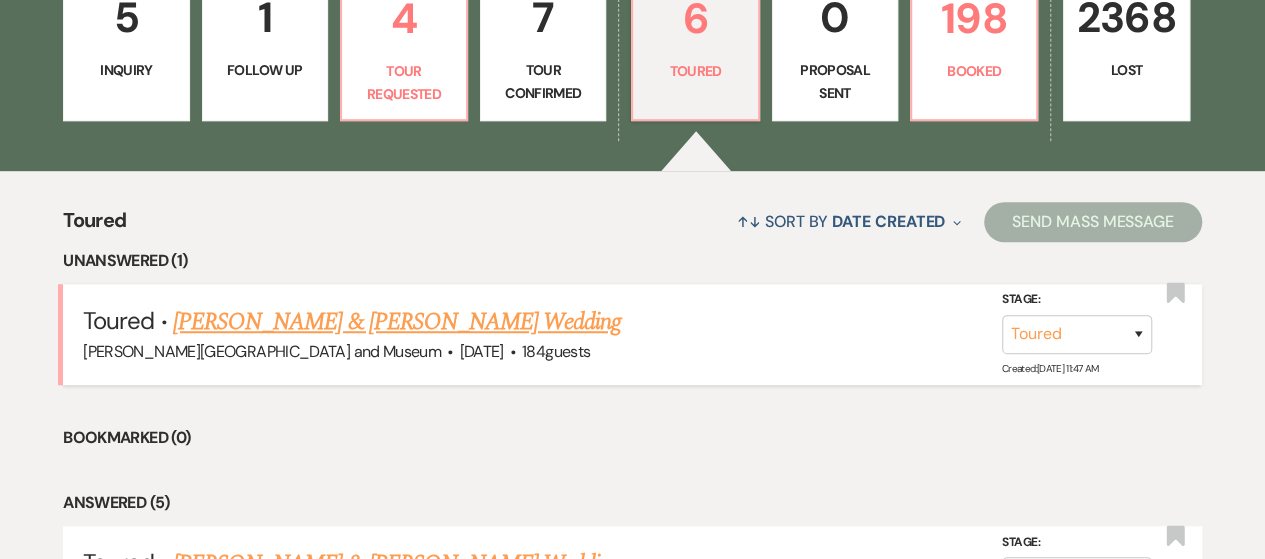 click on "[PERSON_NAME] & [PERSON_NAME] Wedding" at bounding box center [397, 322] 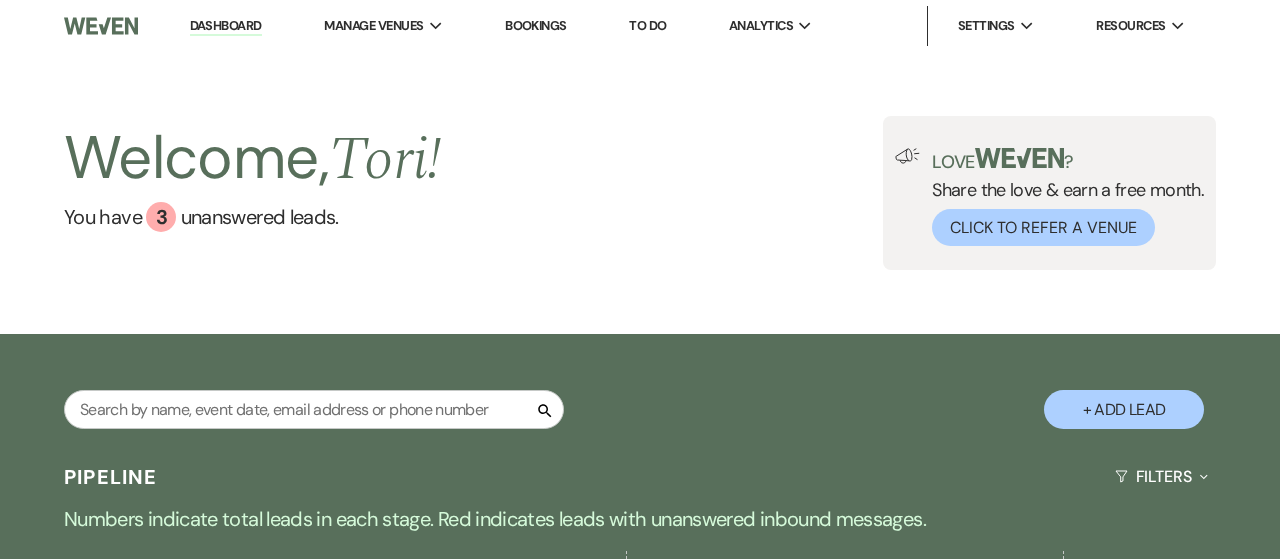 select on "5" 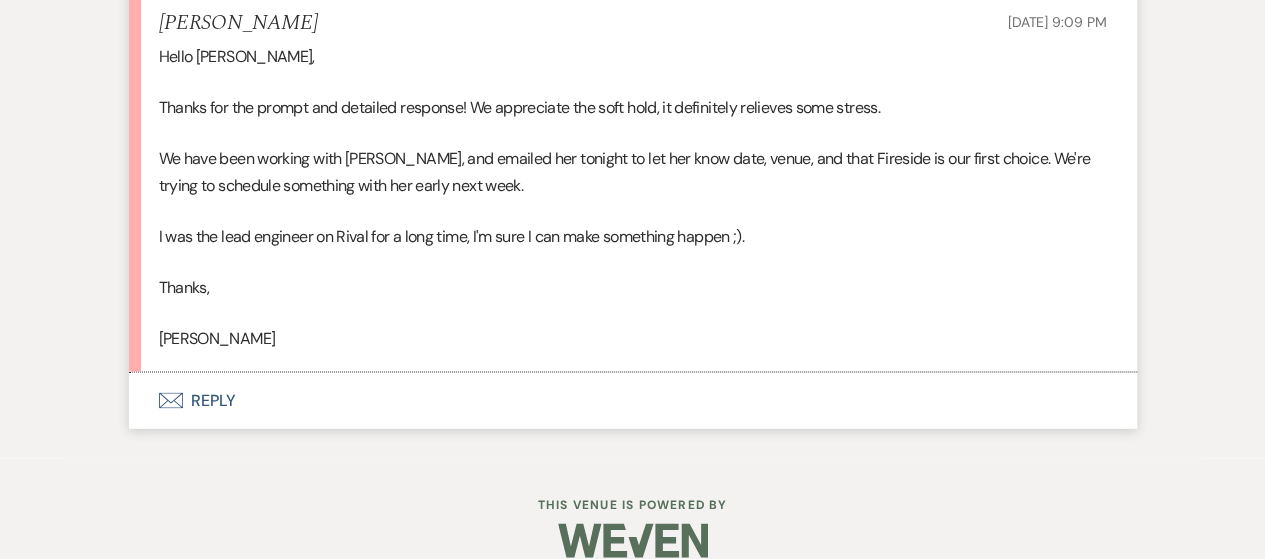 scroll, scrollTop: 9122, scrollLeft: 0, axis: vertical 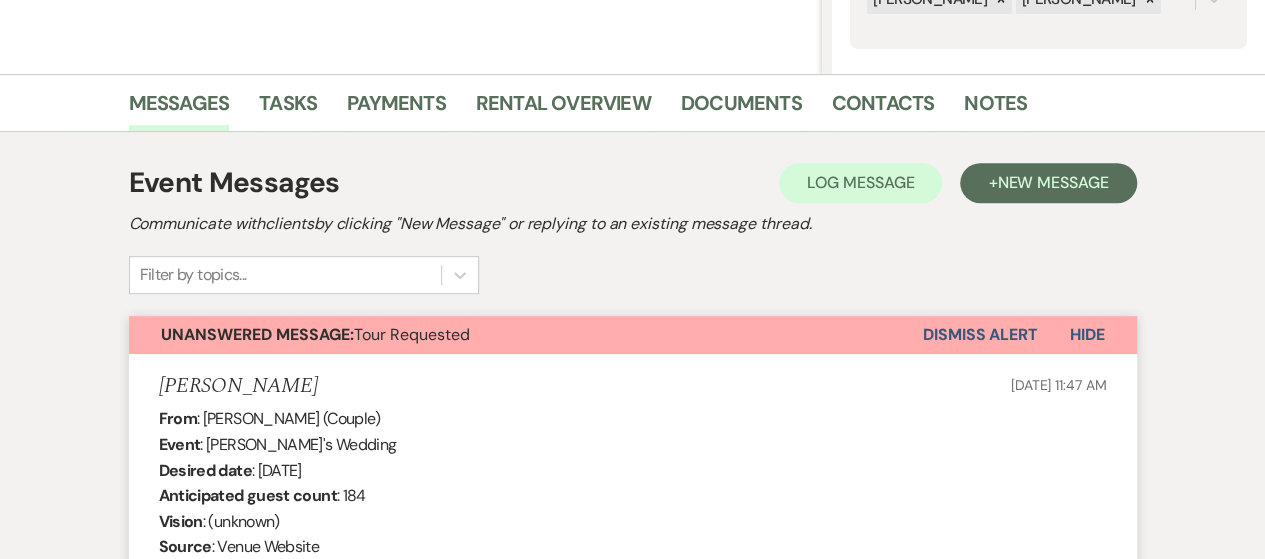 click on "Dismiss Alert" at bounding box center (980, 335) 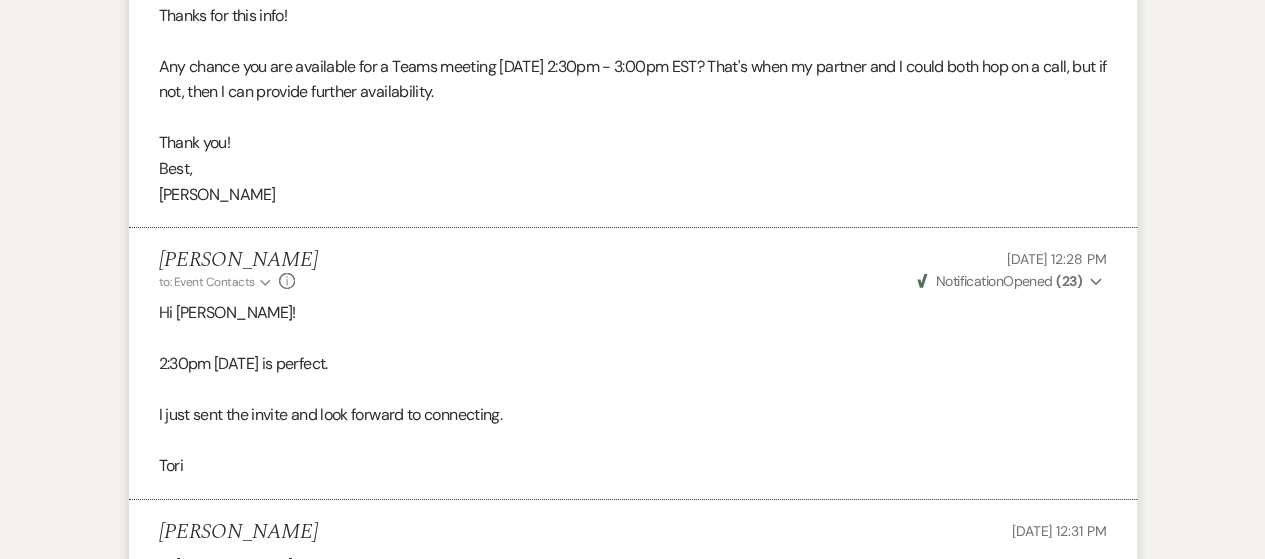scroll, scrollTop: 3628, scrollLeft: 0, axis: vertical 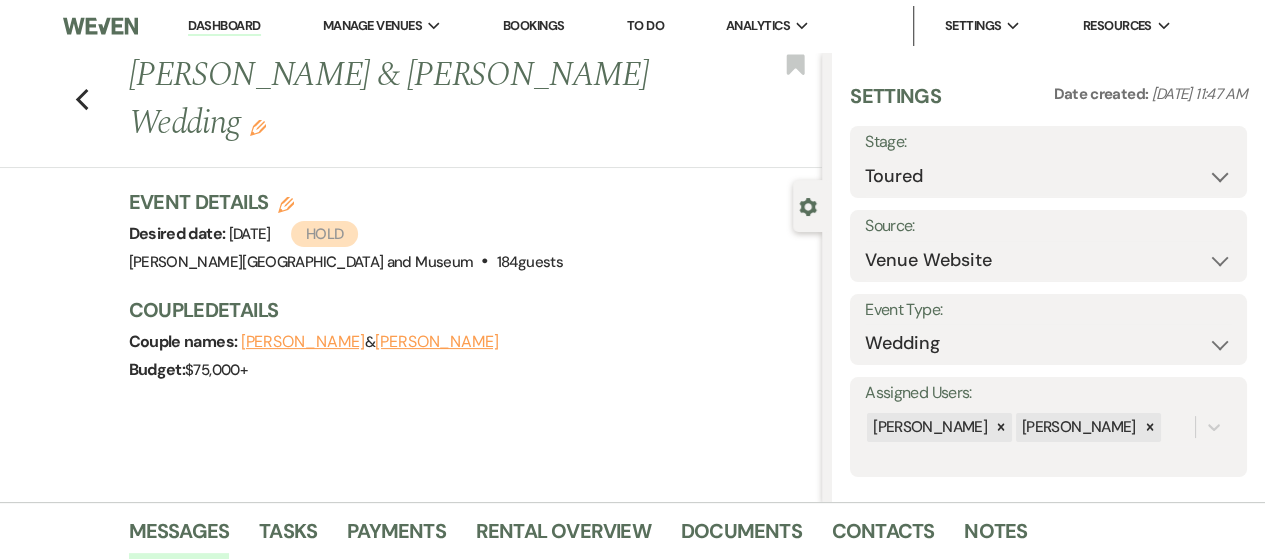 click on "Dashboard" at bounding box center [224, 26] 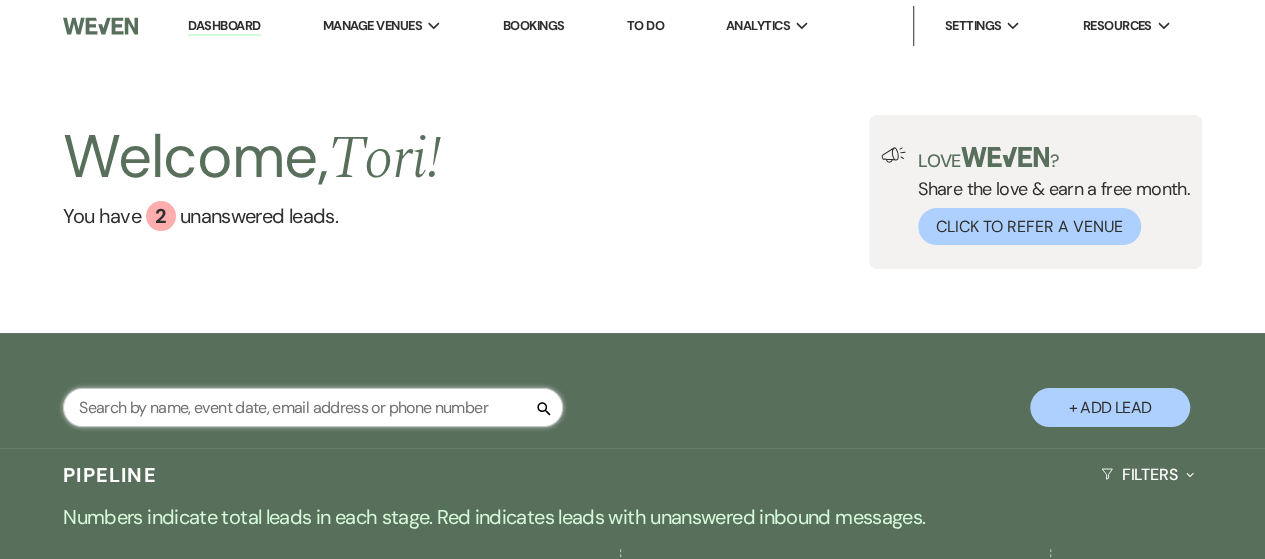 click at bounding box center (313, 407) 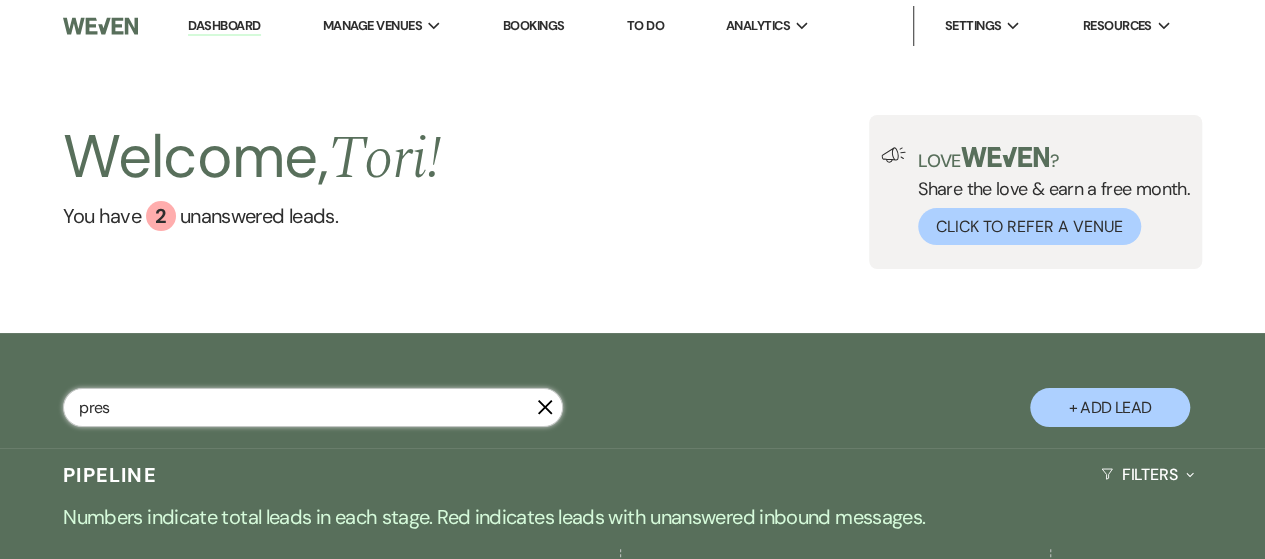 type on "press" 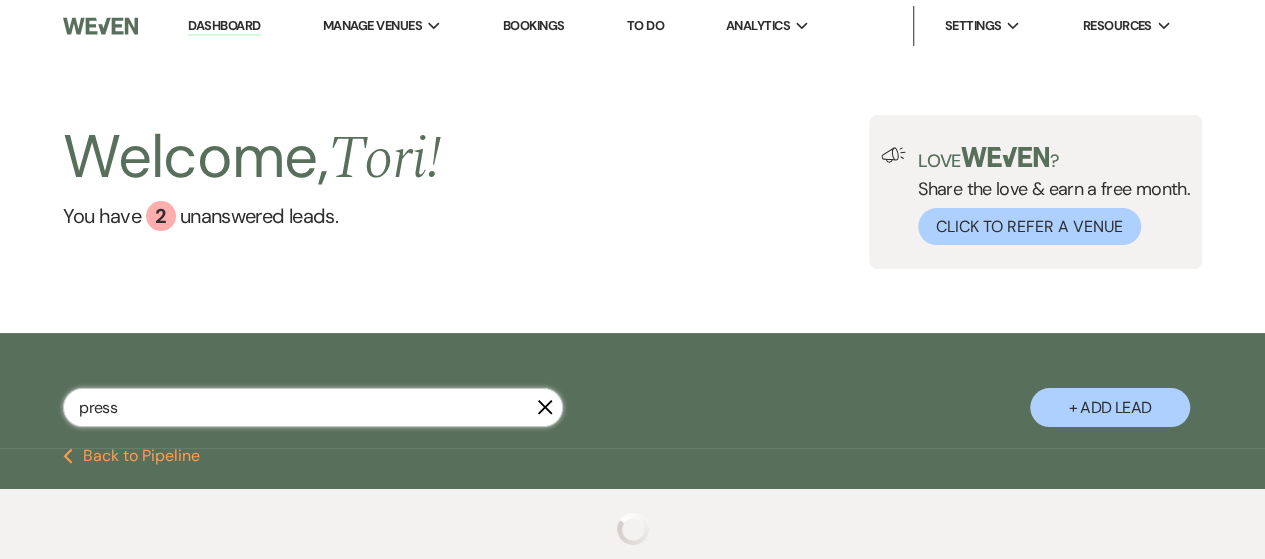 select on "8" 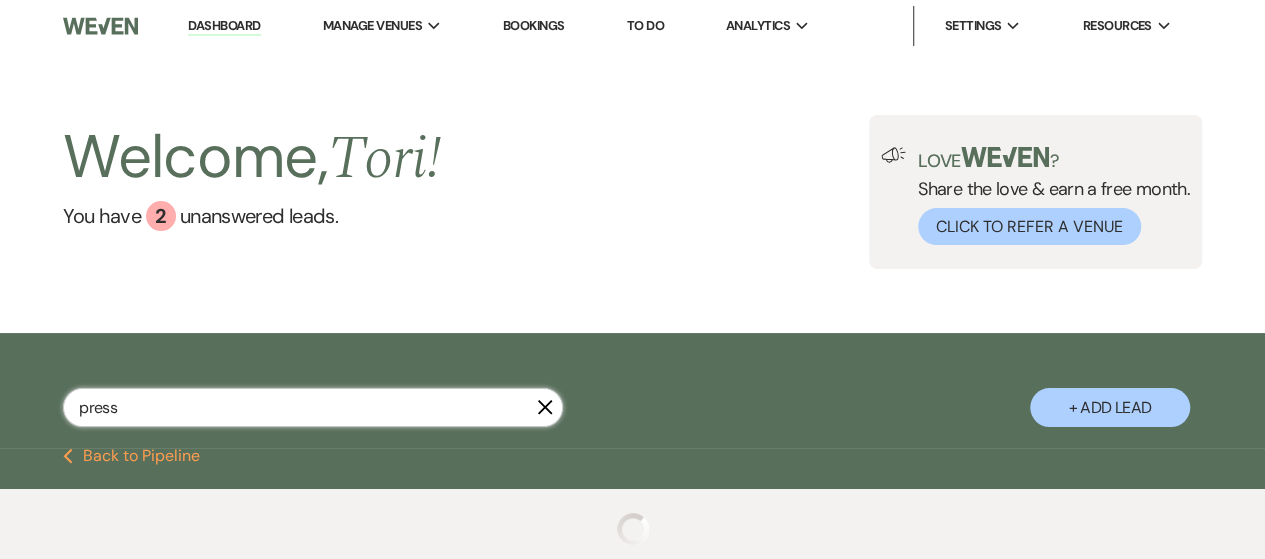 select on "7" 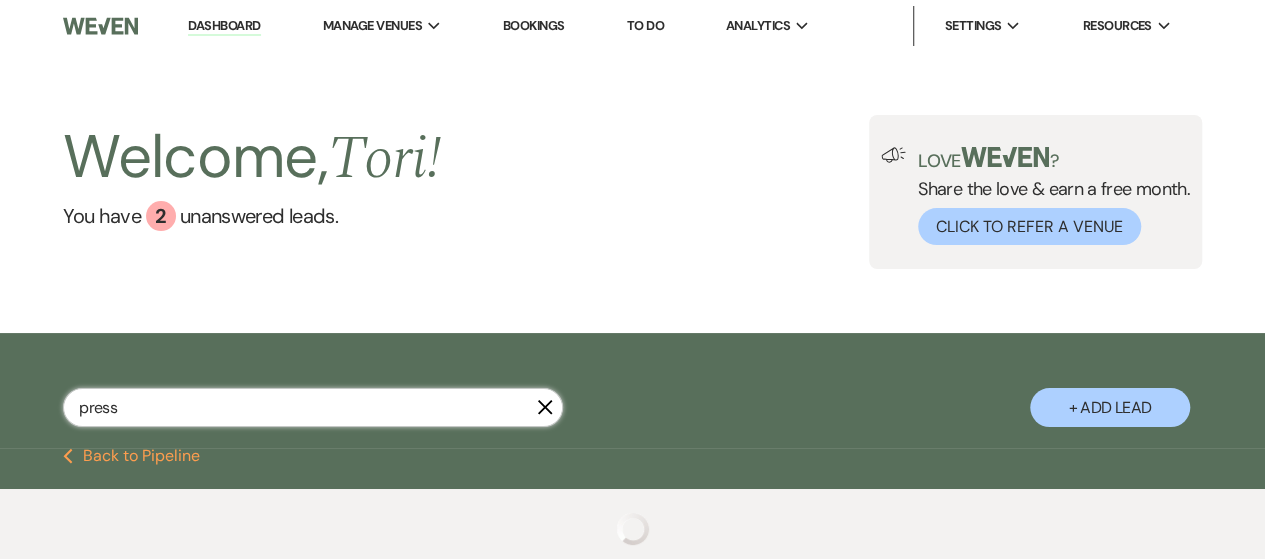 select on "8" 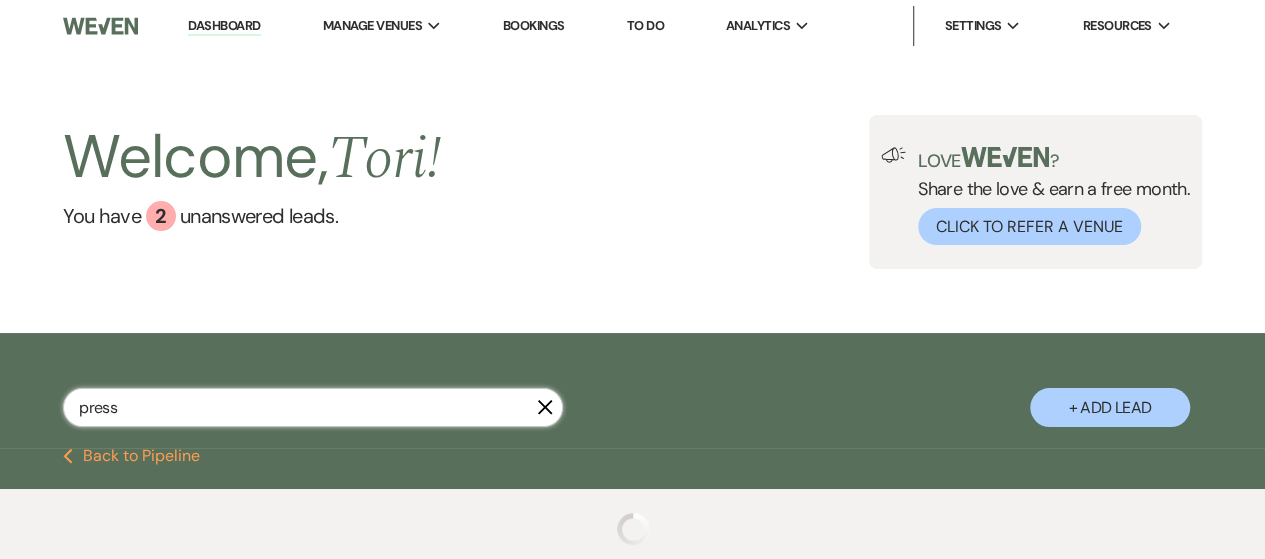 select on "5" 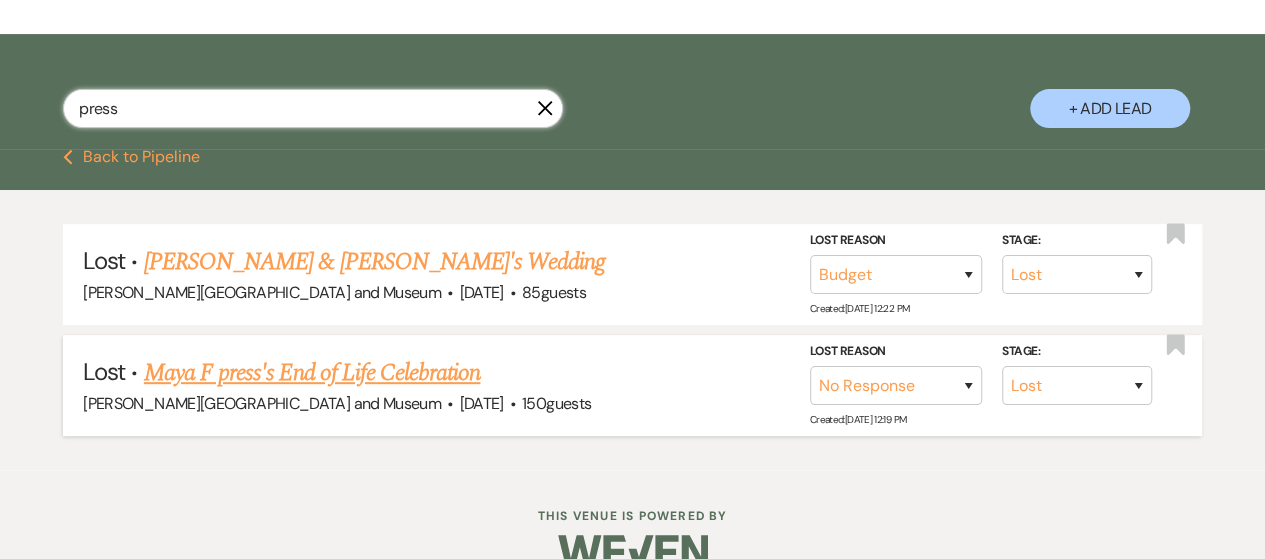 scroll, scrollTop: 300, scrollLeft: 0, axis: vertical 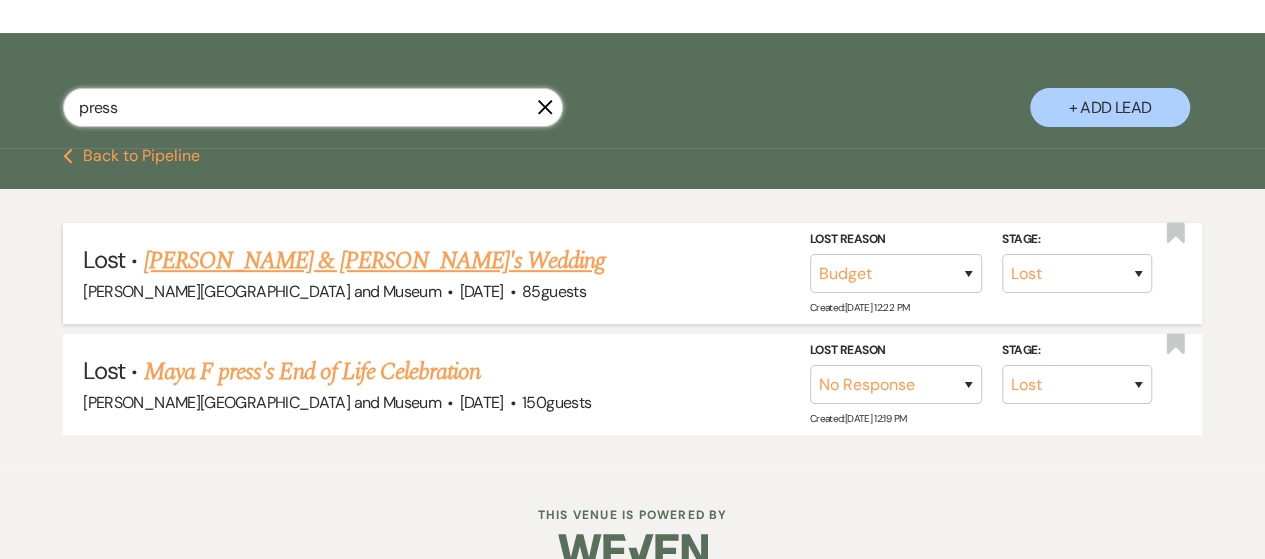 type on "press" 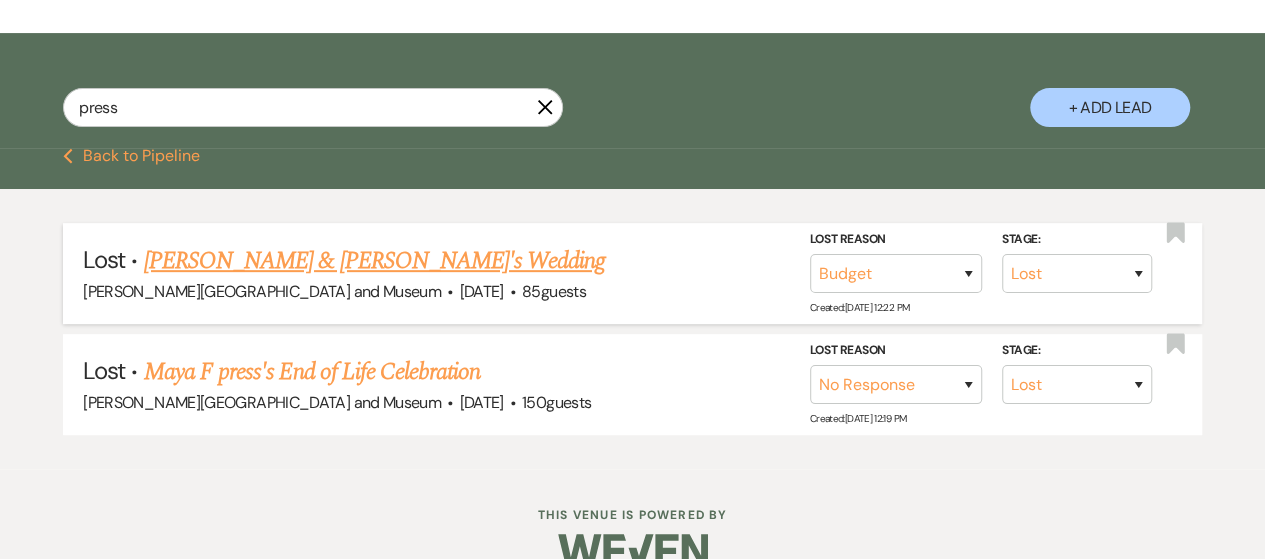 click on "[PERSON_NAME] & [PERSON_NAME]'s Wedding" at bounding box center (375, 261) 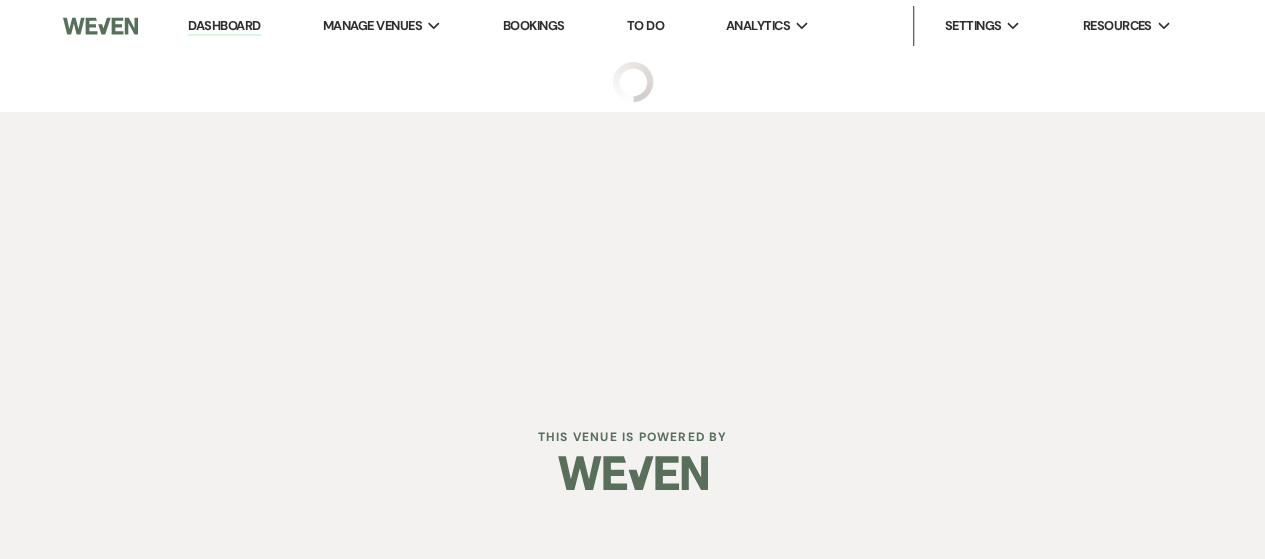 scroll, scrollTop: 0, scrollLeft: 0, axis: both 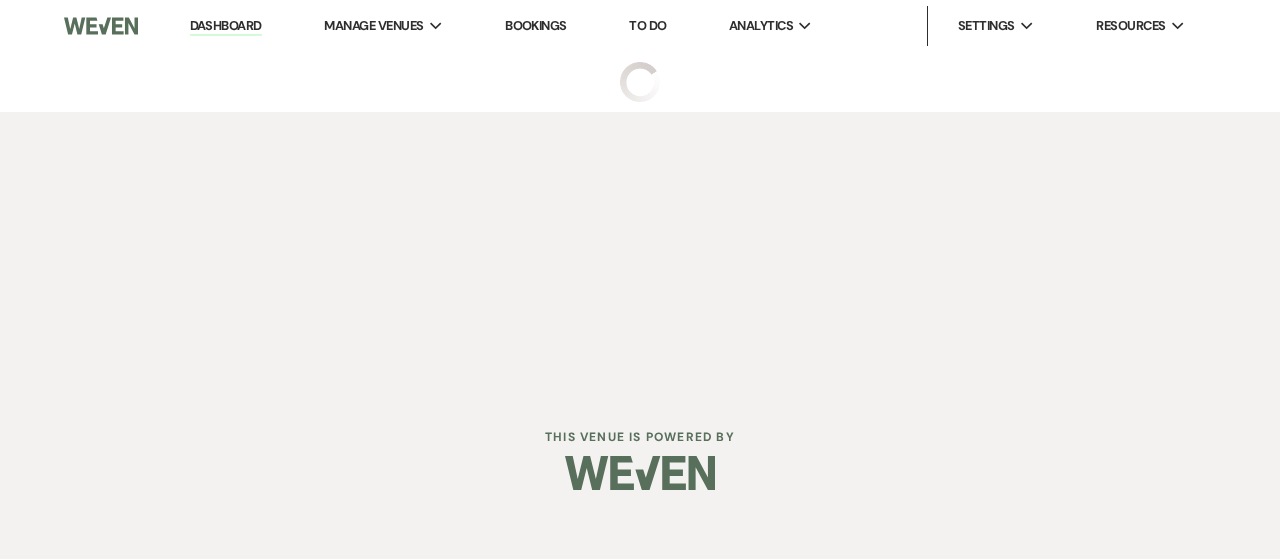 select on "8" 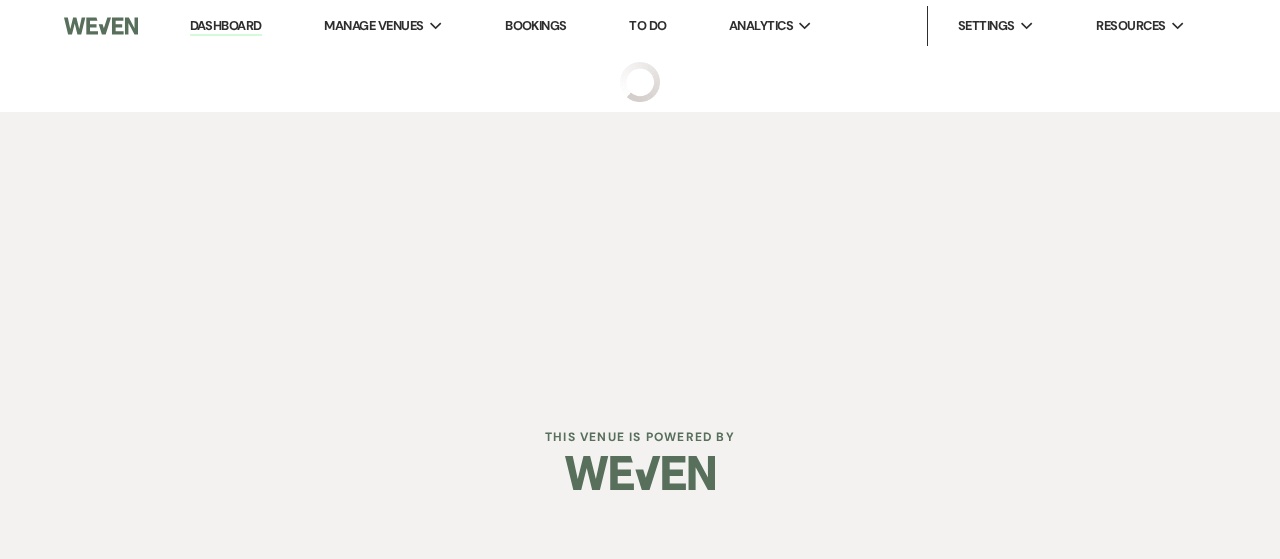 select on "7" 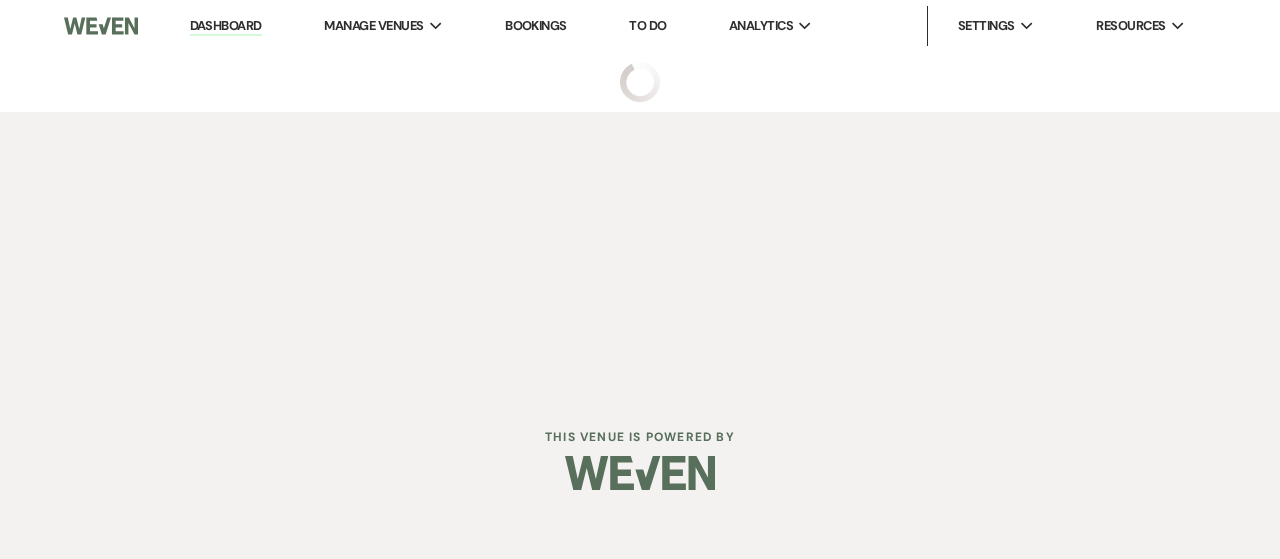select on "5" 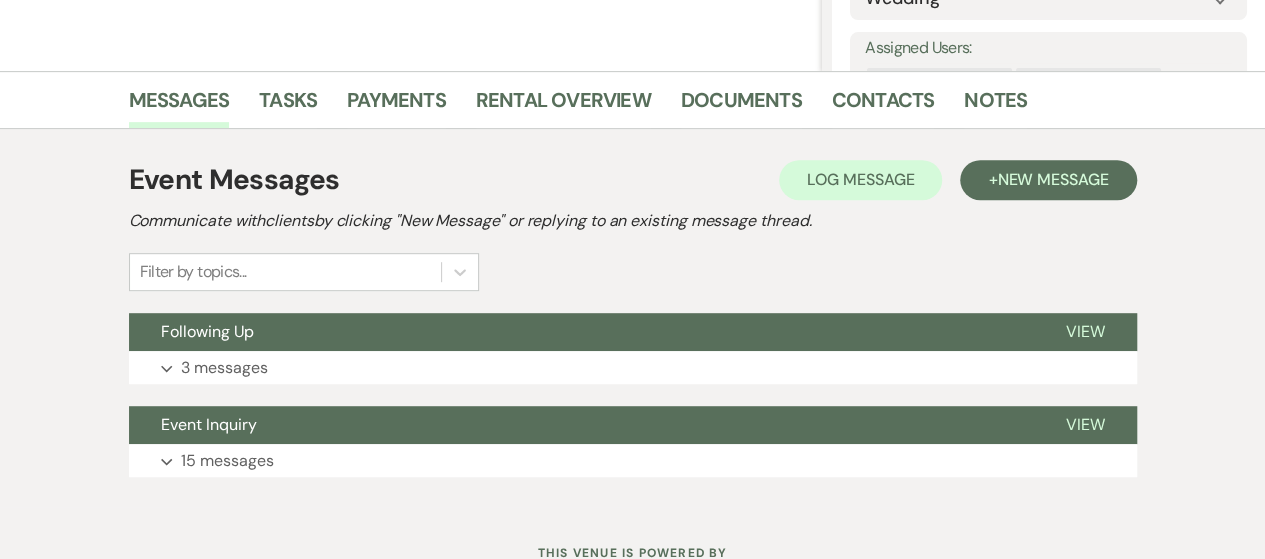 scroll, scrollTop: 507, scrollLeft: 0, axis: vertical 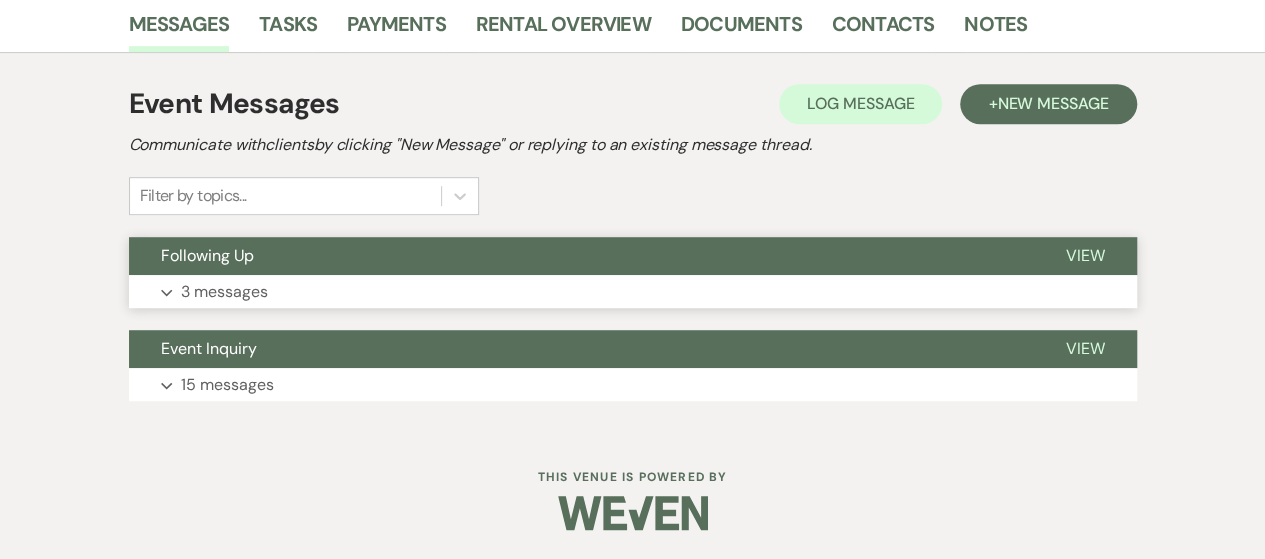 click on "3 messages" at bounding box center [224, 292] 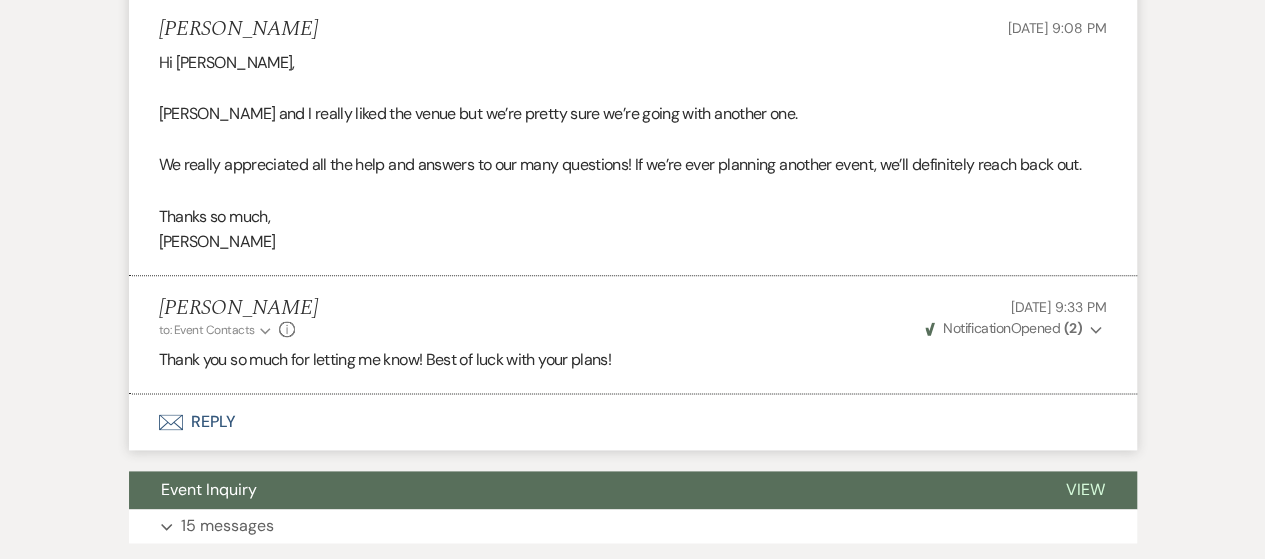 scroll, scrollTop: 1248, scrollLeft: 0, axis: vertical 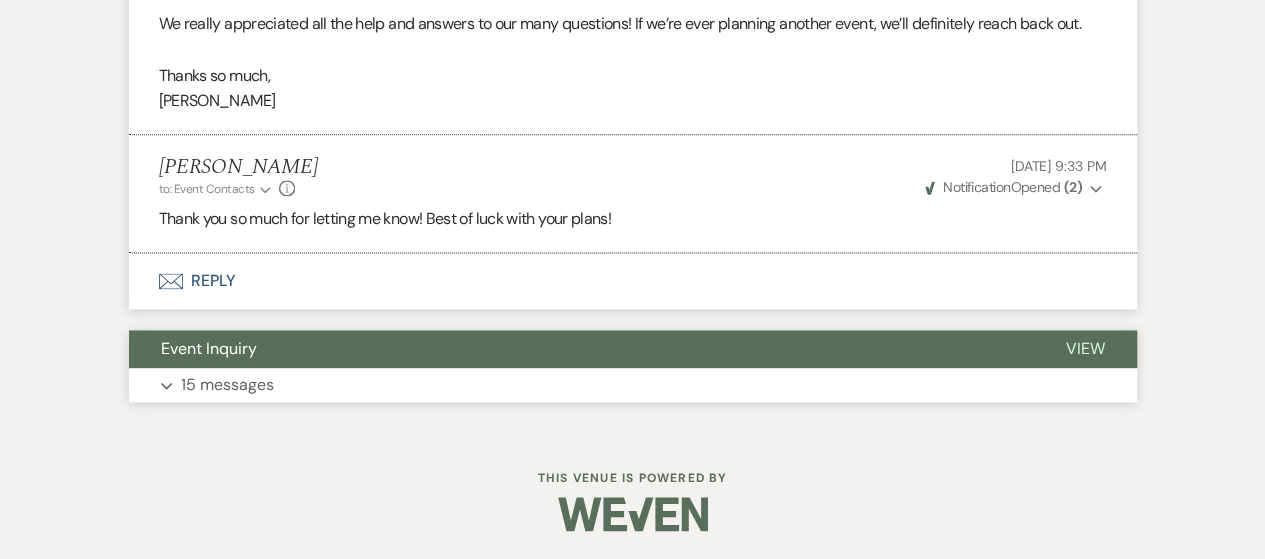 click on "Expand 15 messages" at bounding box center (633, 385) 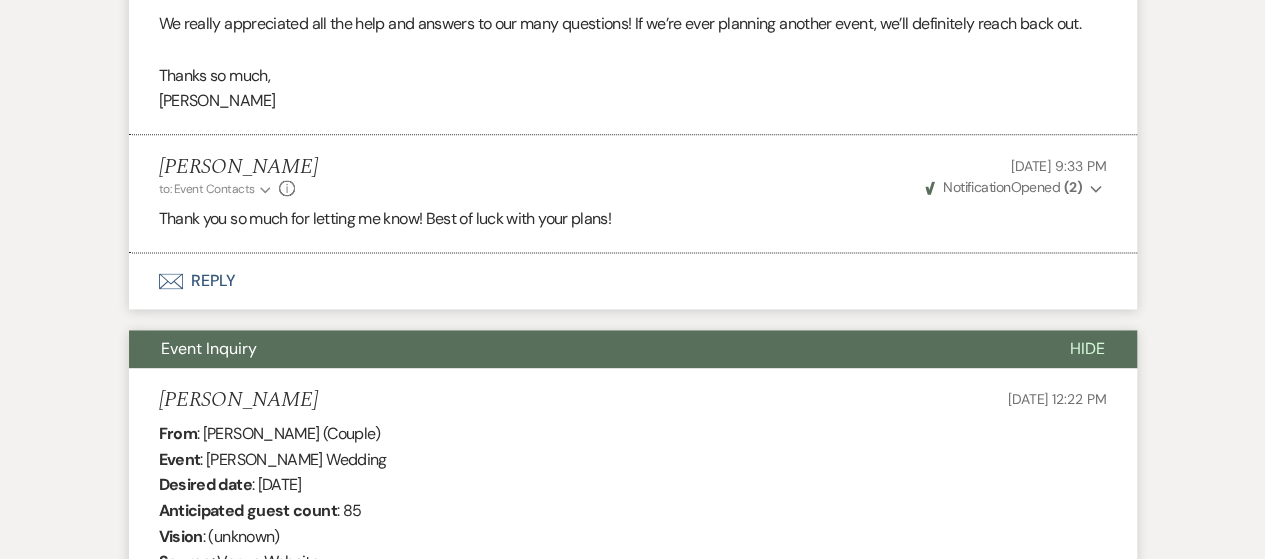 scroll, scrollTop: 1648, scrollLeft: 0, axis: vertical 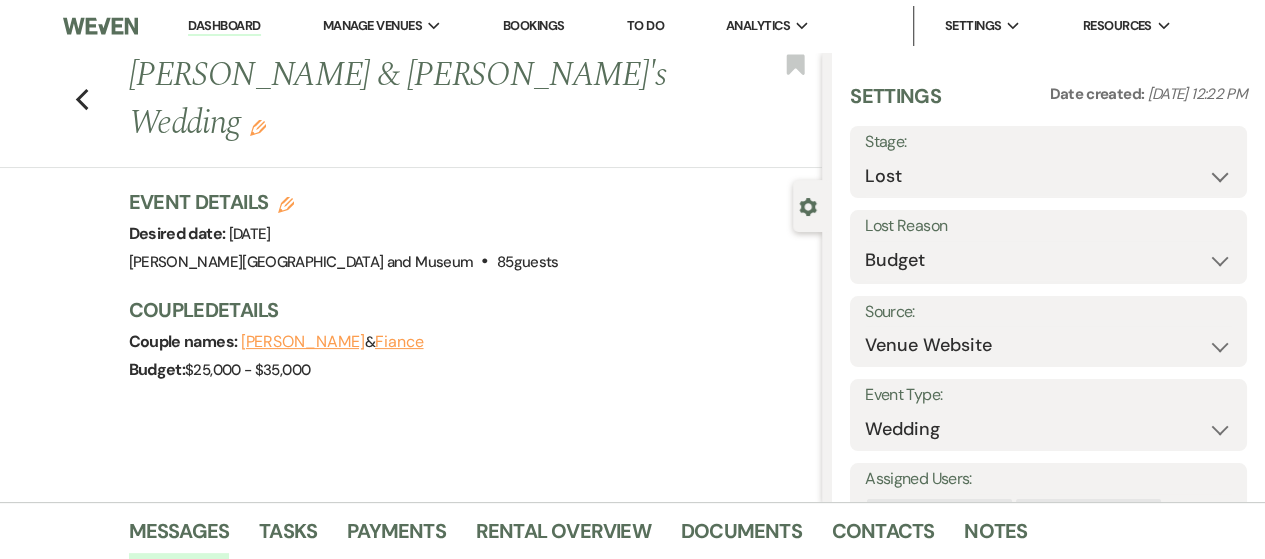 click on "Dashboard" at bounding box center [224, 26] 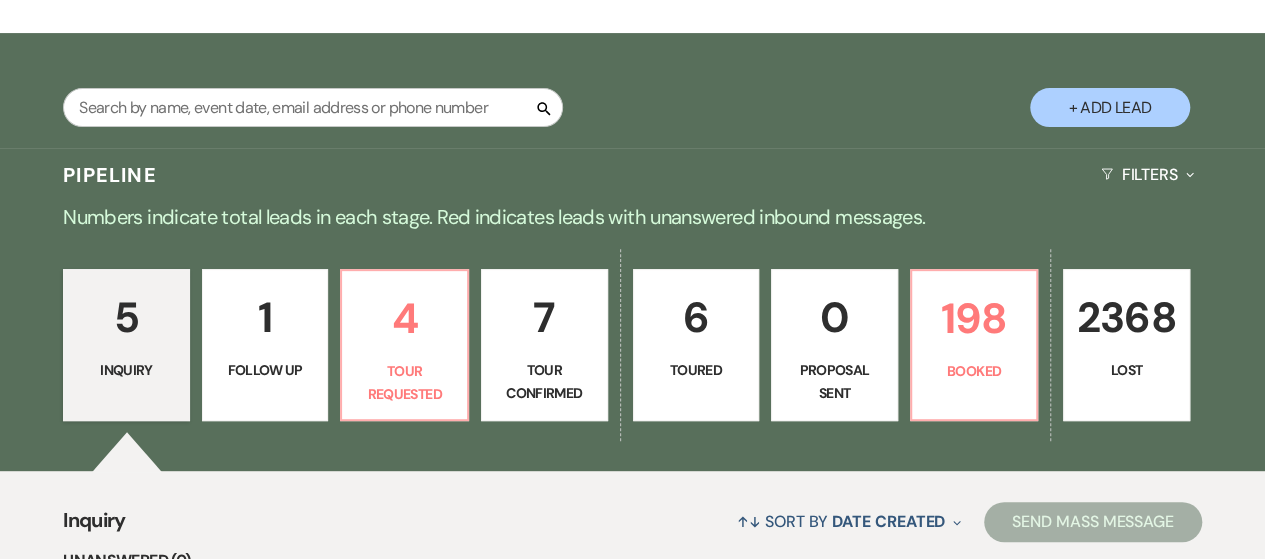 scroll, scrollTop: 600, scrollLeft: 0, axis: vertical 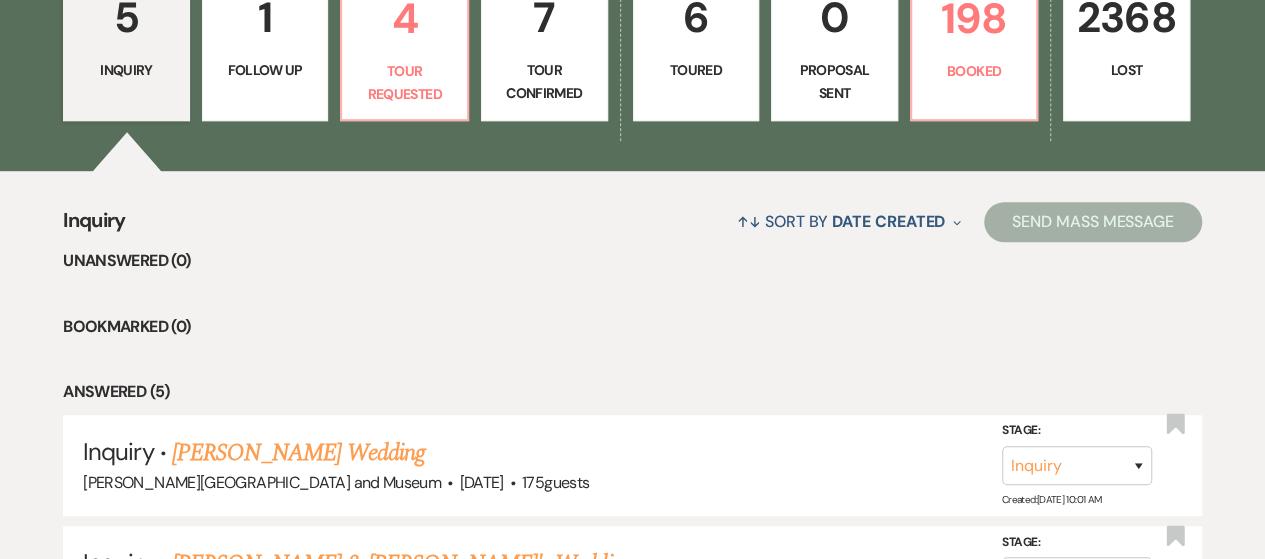 click on "6 Toured" at bounding box center (696, 45) 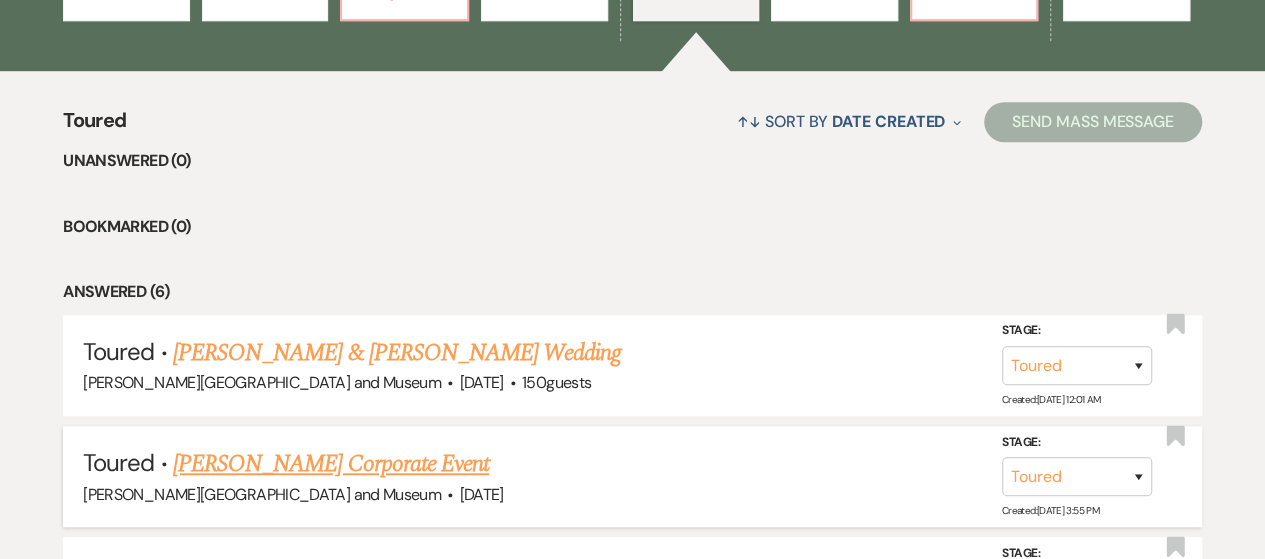 scroll, scrollTop: 900, scrollLeft: 0, axis: vertical 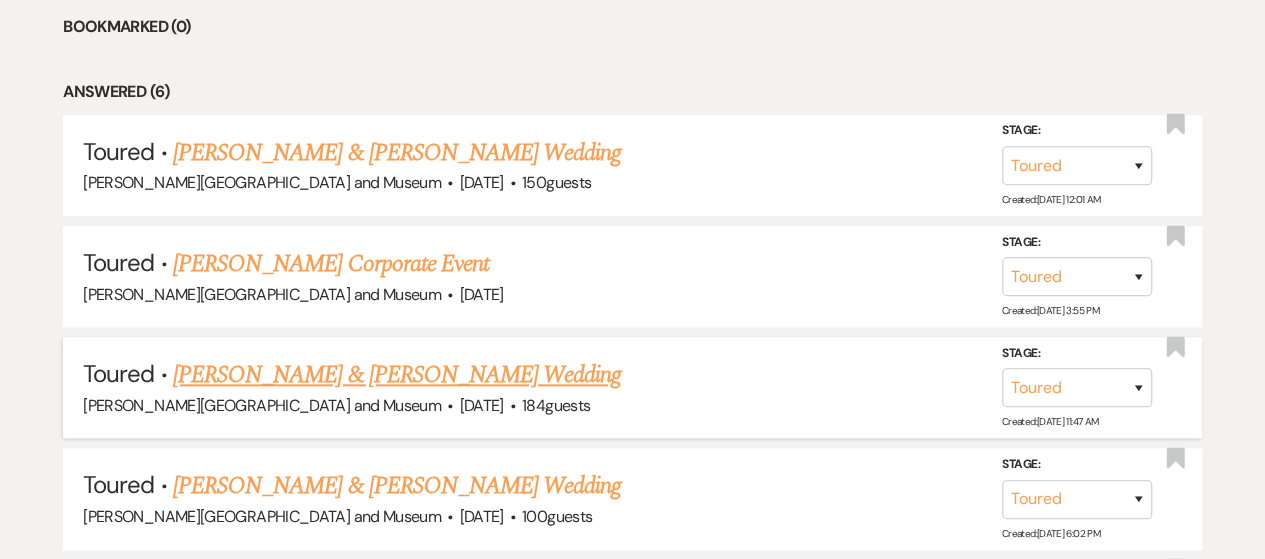 click on "[PERSON_NAME] & [PERSON_NAME] Wedding" at bounding box center [397, 375] 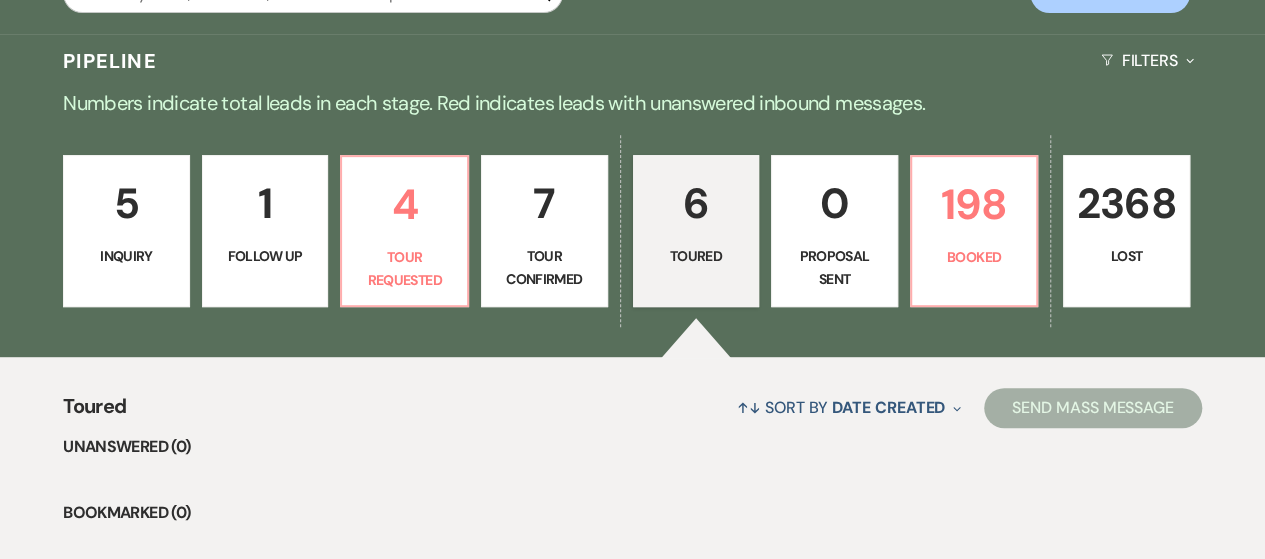 select on "5" 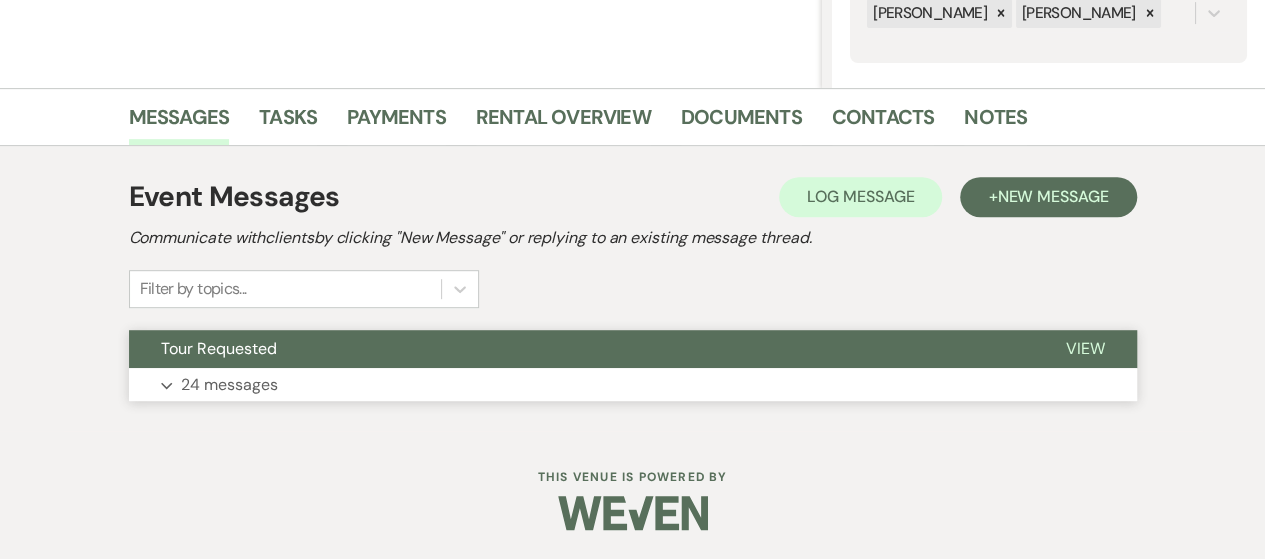 click on "Expand 24 messages" at bounding box center (633, 385) 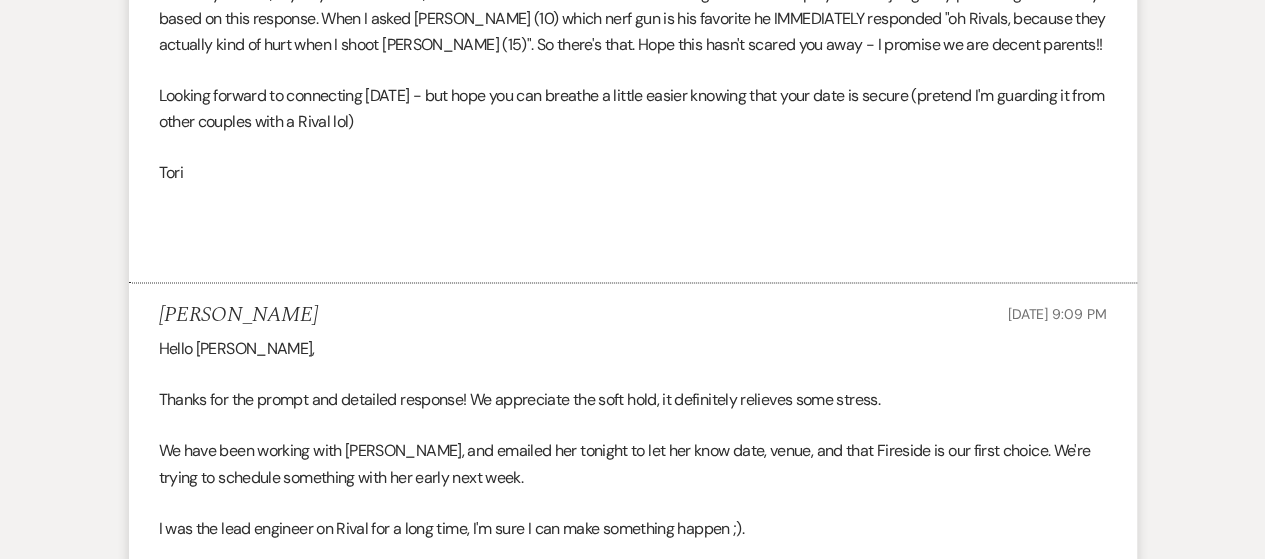 scroll, scrollTop: 8855, scrollLeft: 0, axis: vertical 